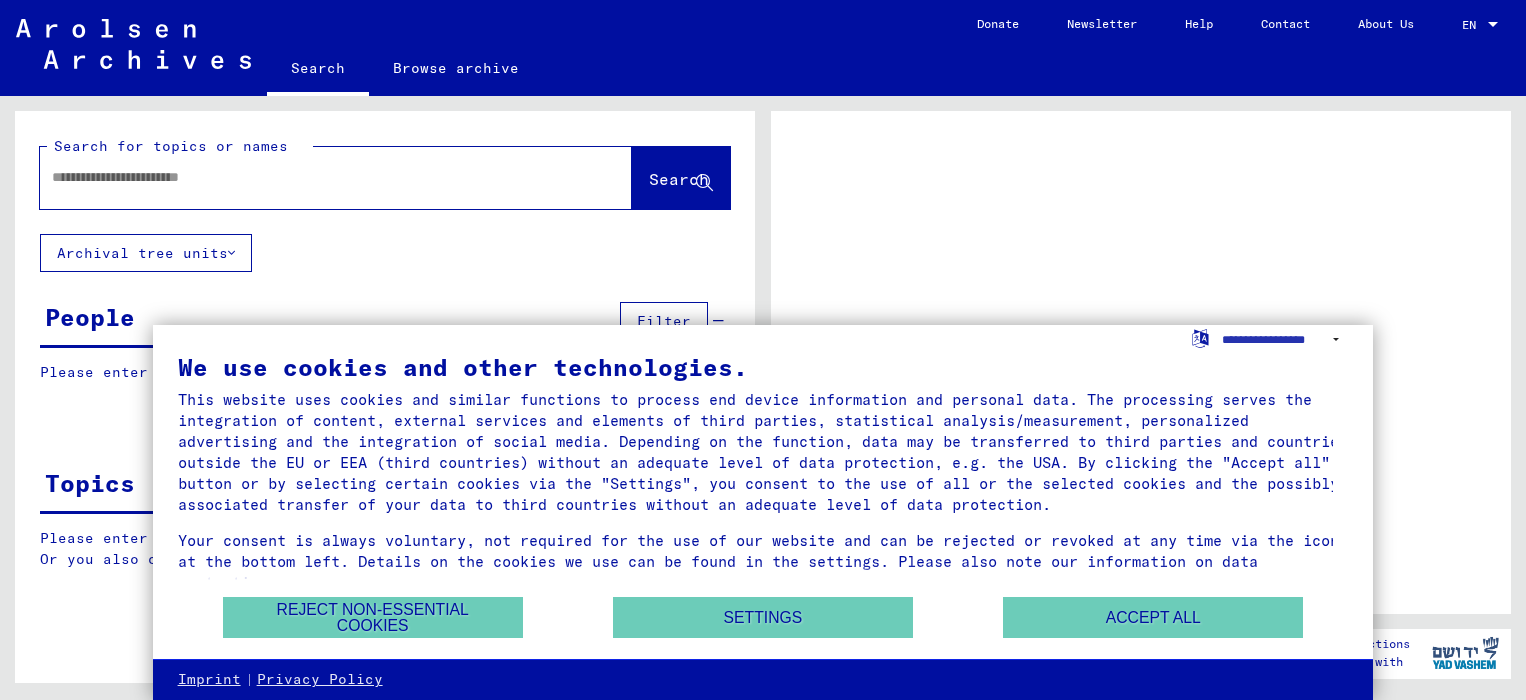 scroll, scrollTop: 0, scrollLeft: 0, axis: both 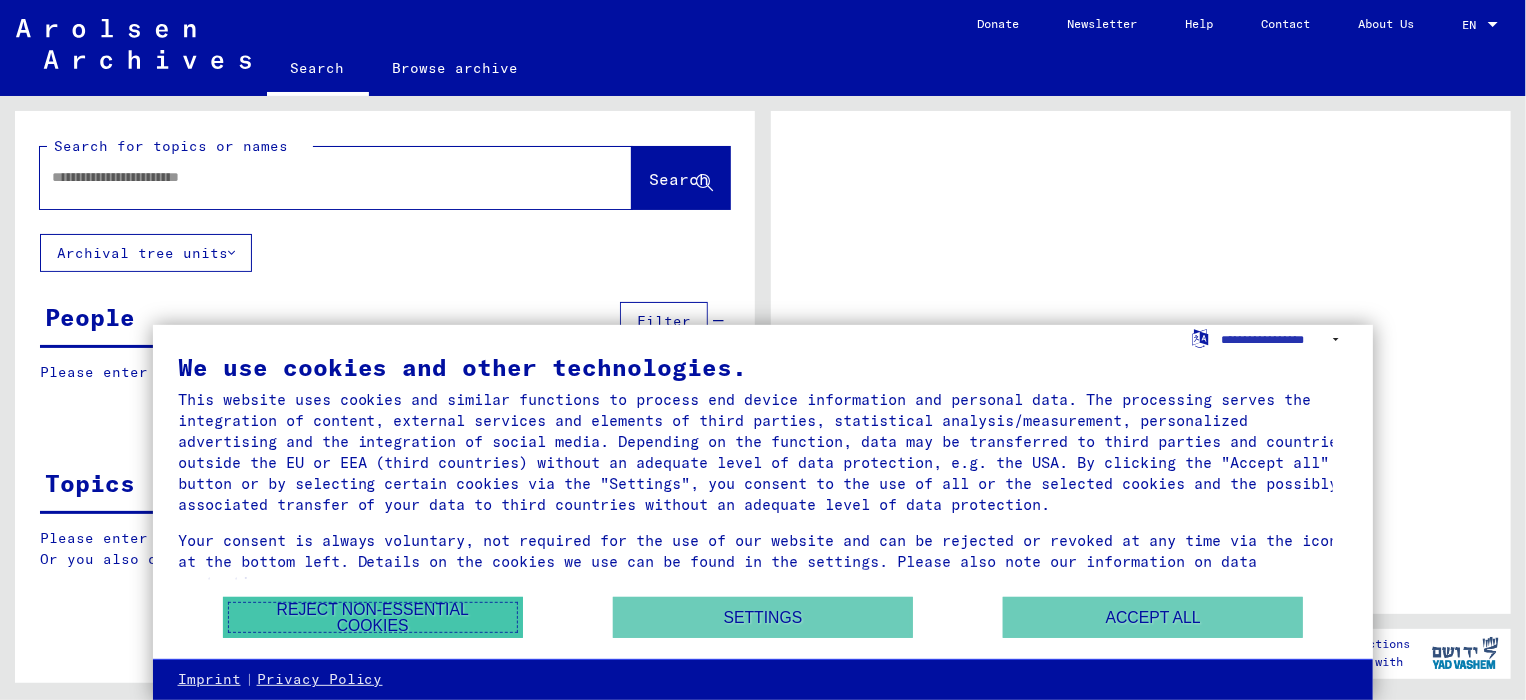 click on "Reject non-essential cookies" at bounding box center (373, 617) 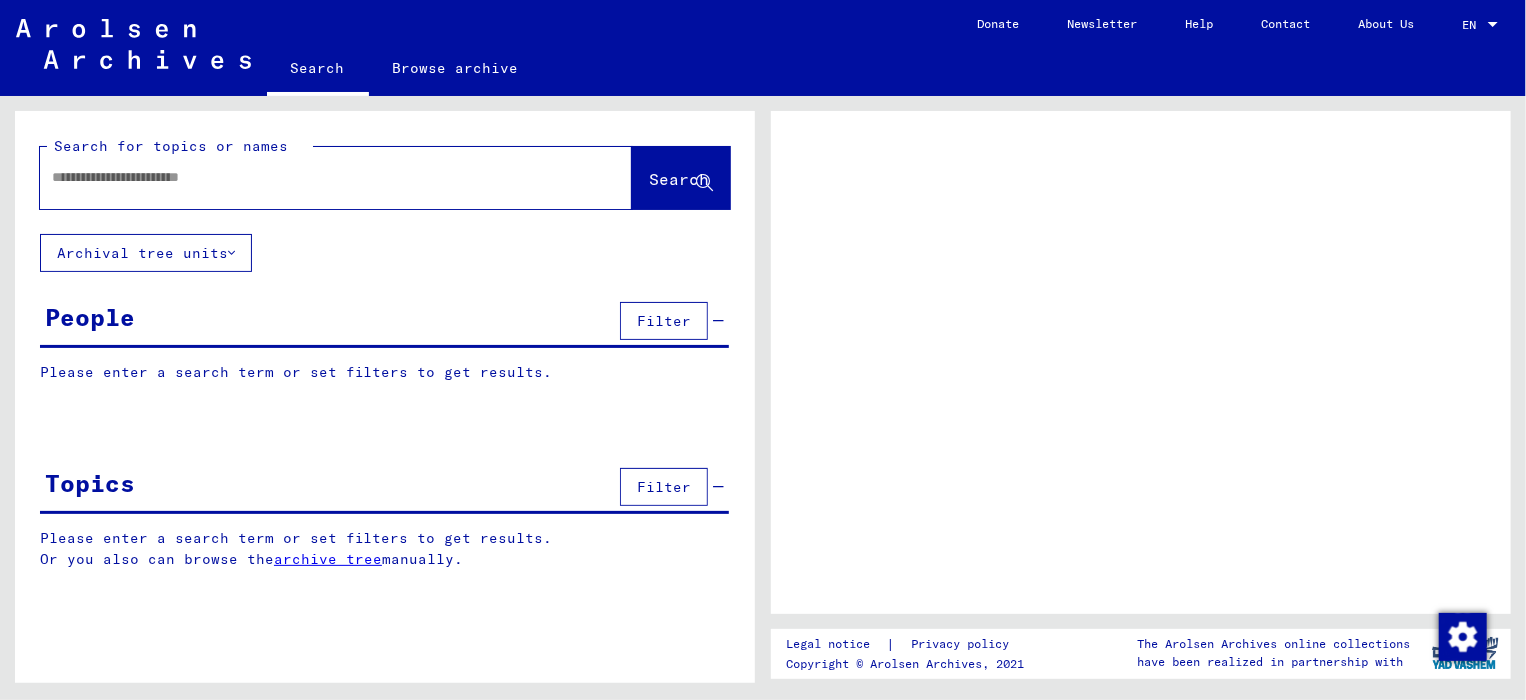 click on "People  Filter" at bounding box center [384, 322] 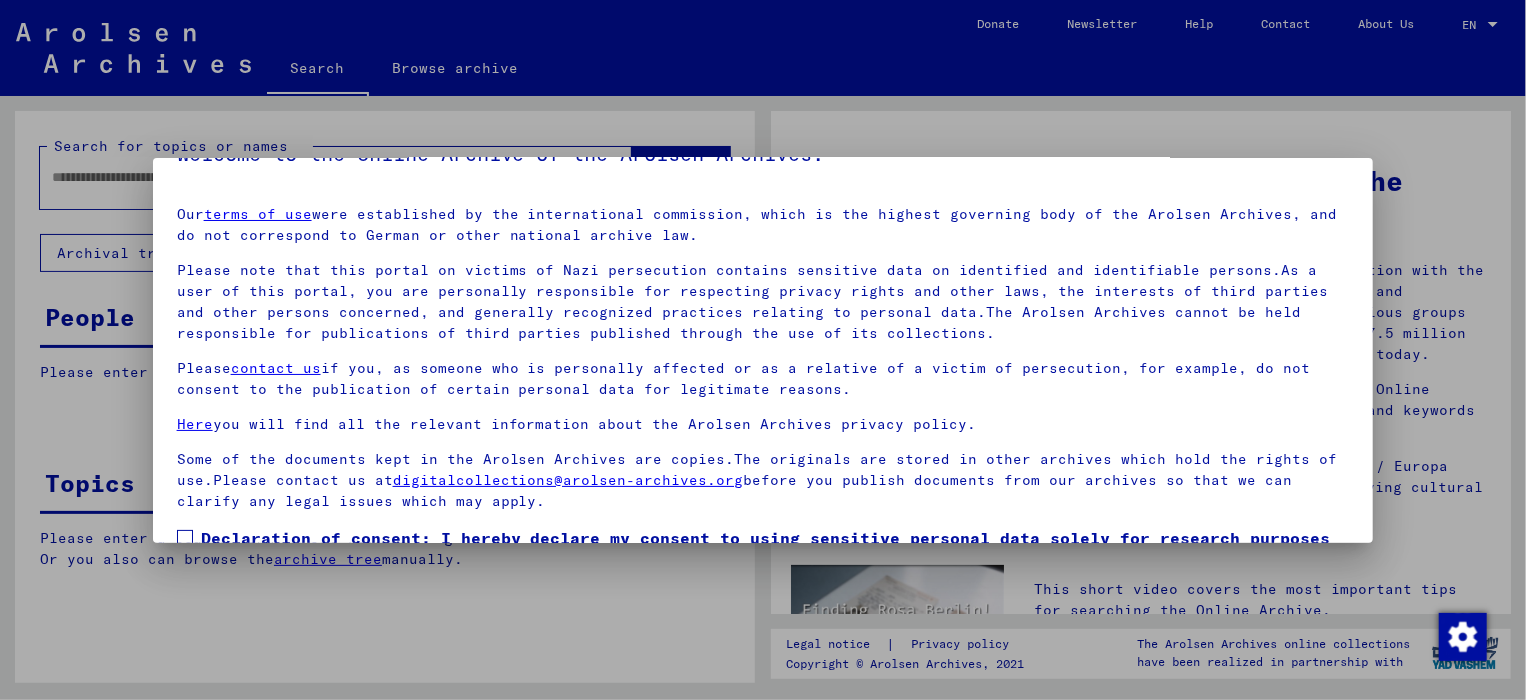 scroll, scrollTop: 170, scrollLeft: 0, axis: vertical 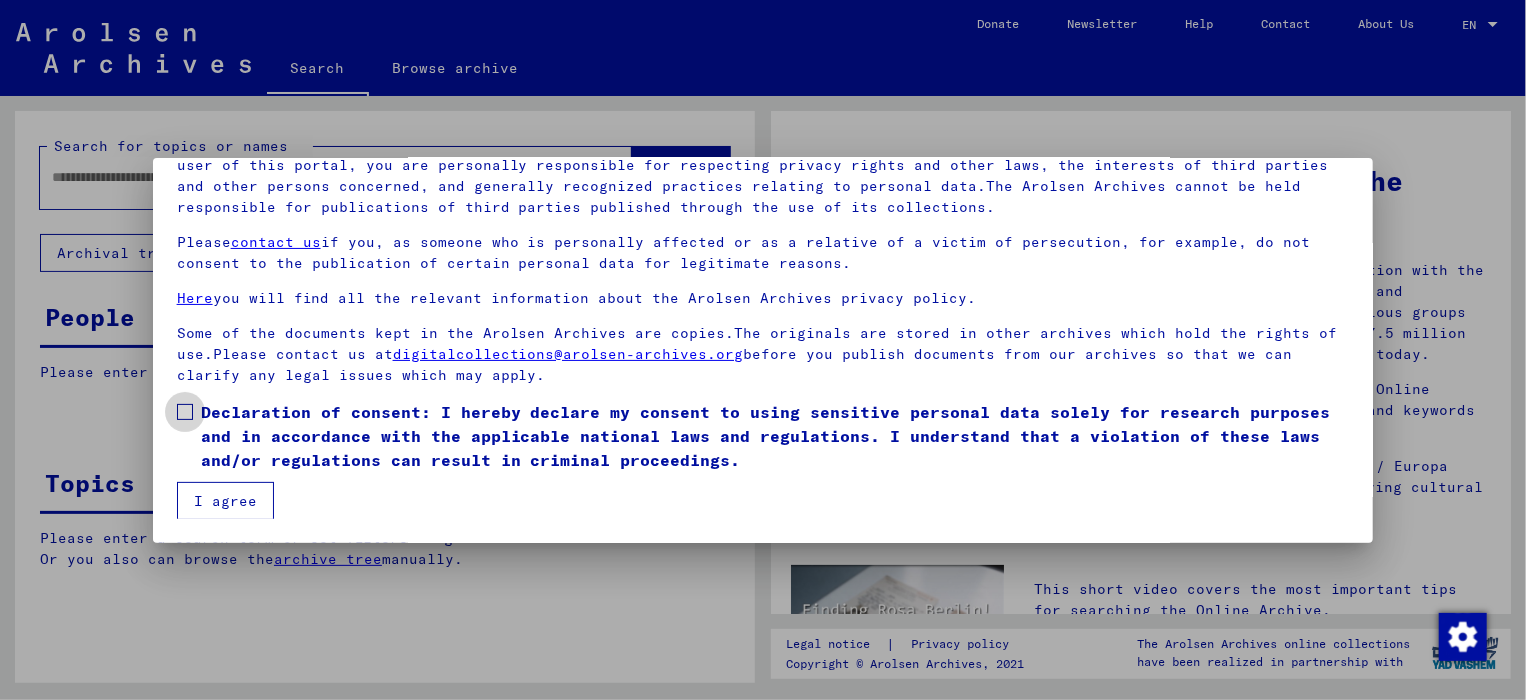 click at bounding box center (185, 412) 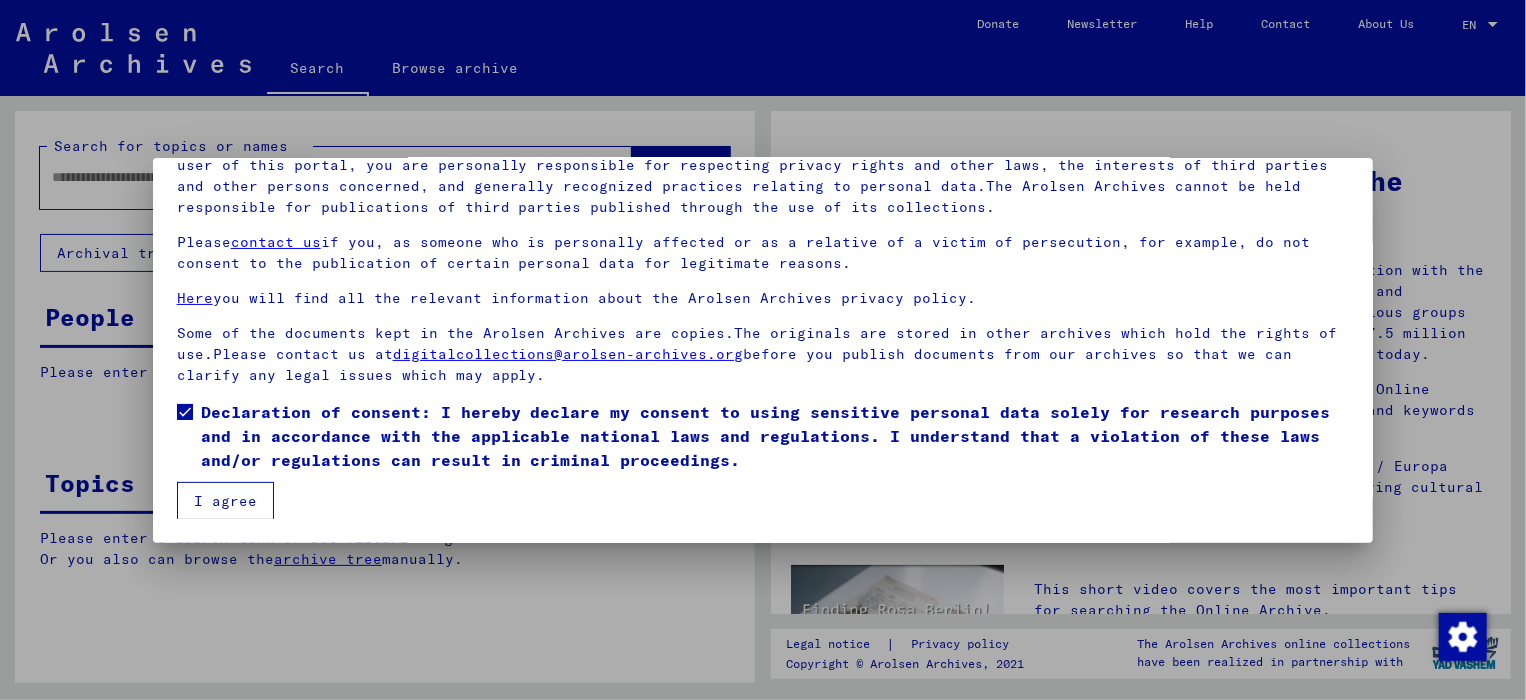 click on "I agree" at bounding box center (225, 501) 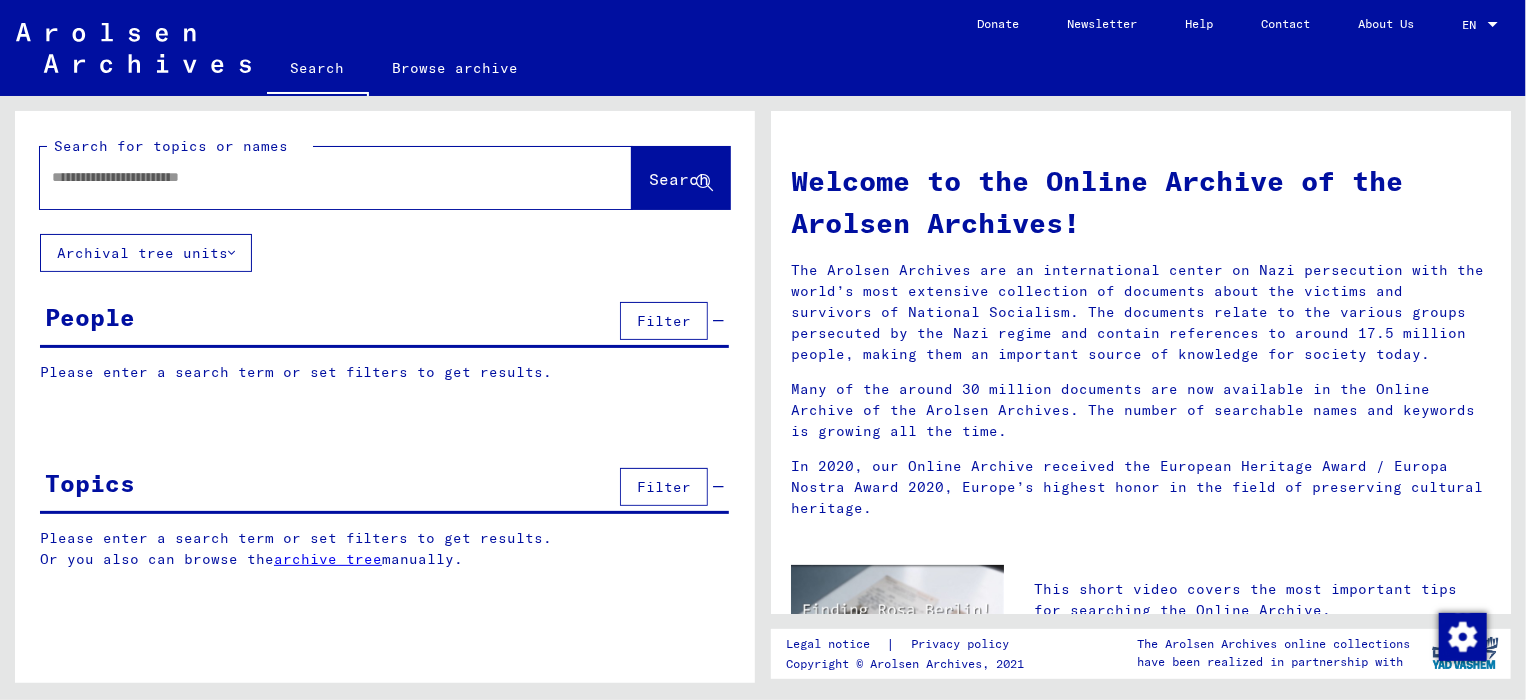 click at bounding box center (312, 177) 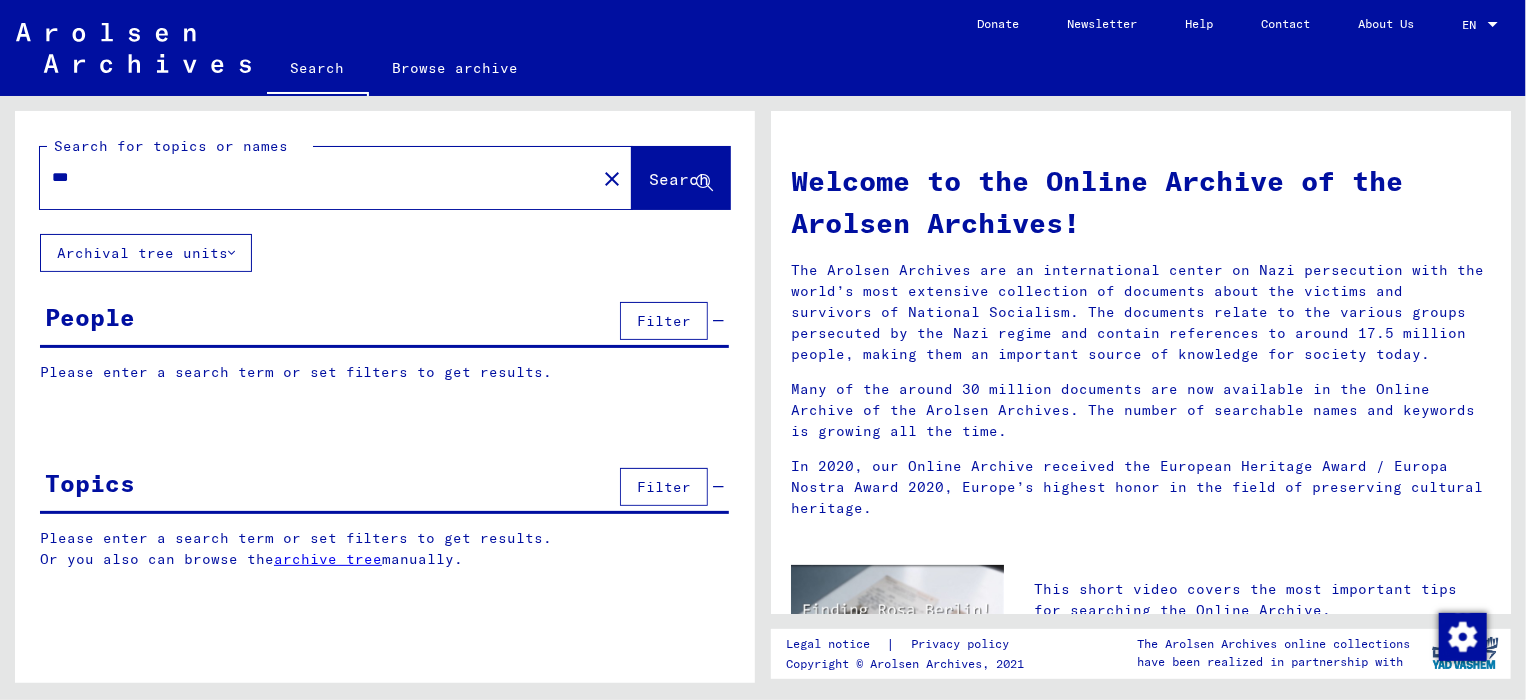type on "[MASKED]" 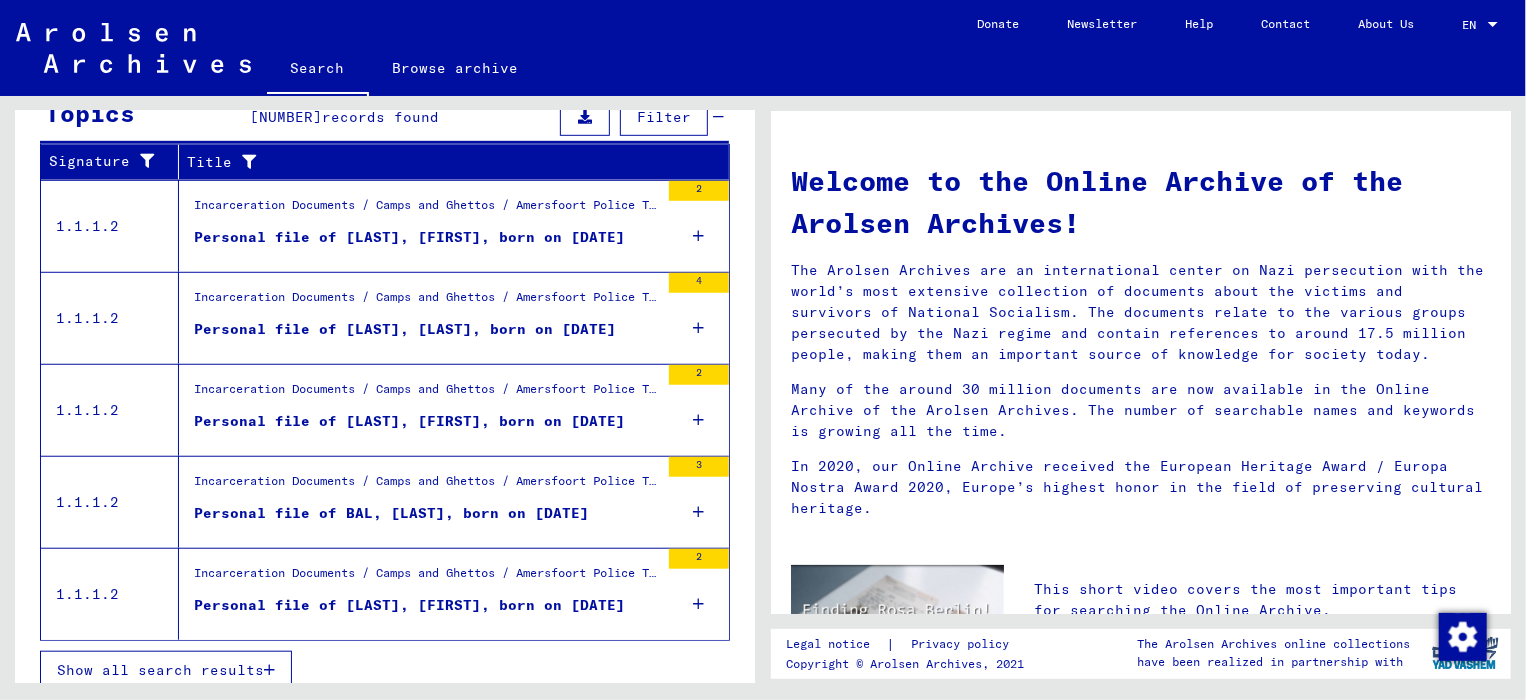 scroll, scrollTop: 692, scrollLeft: 0, axis: vertical 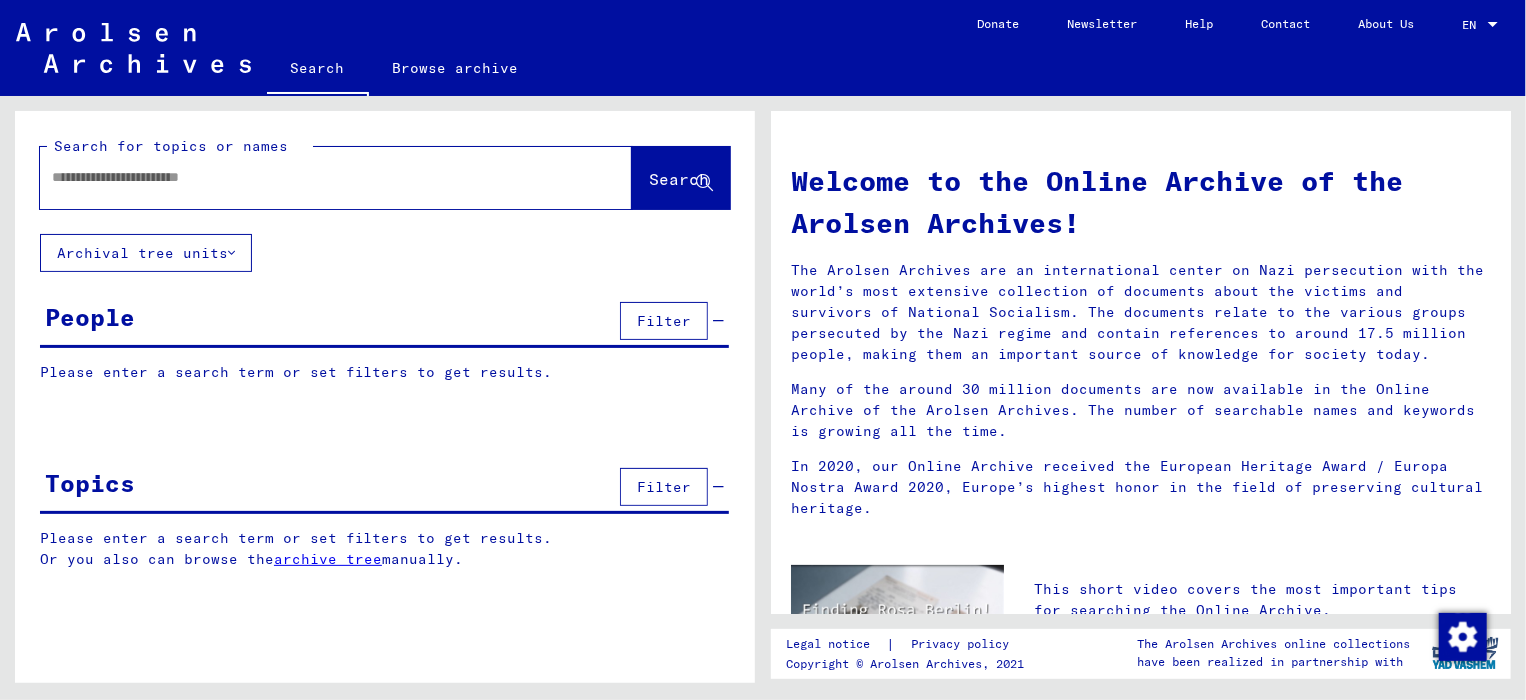 click at bounding box center [312, 177] 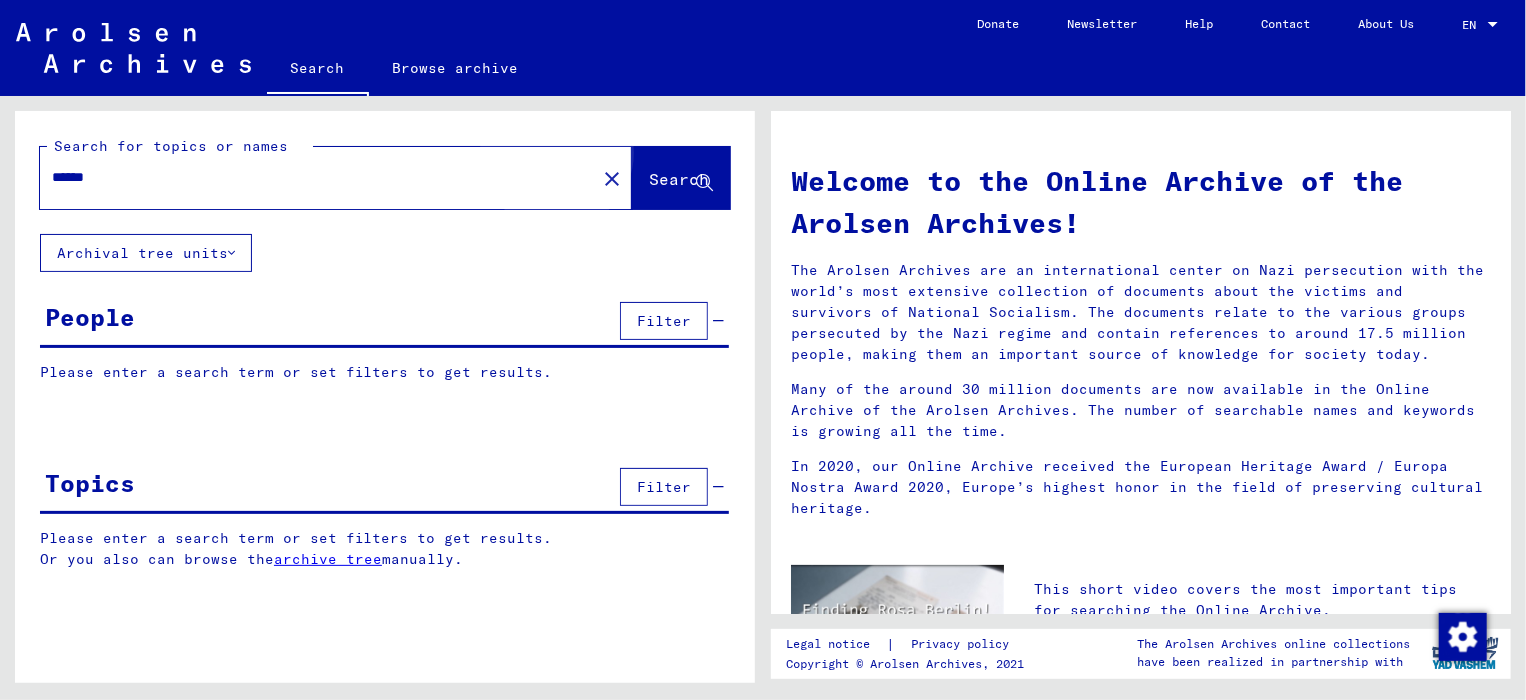 click on "Search" 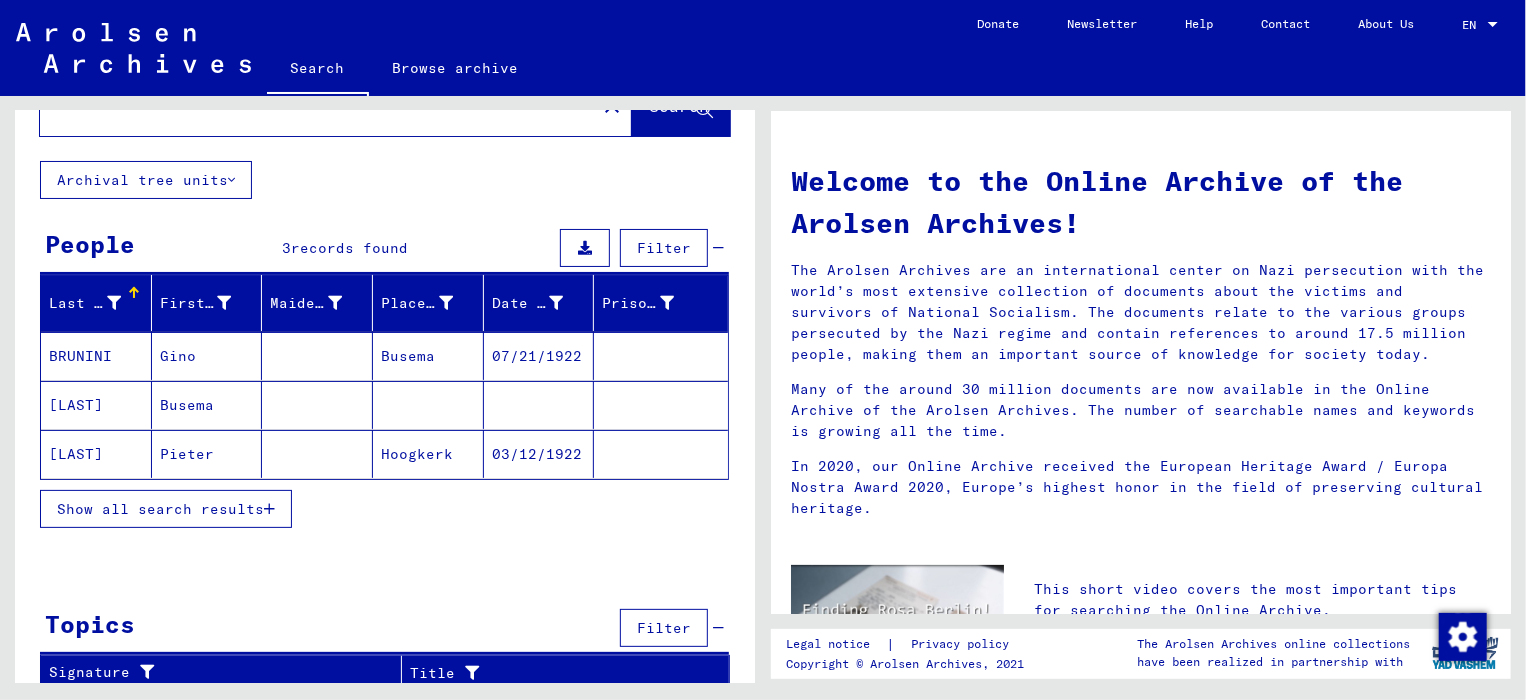 scroll, scrollTop: 77, scrollLeft: 0, axis: vertical 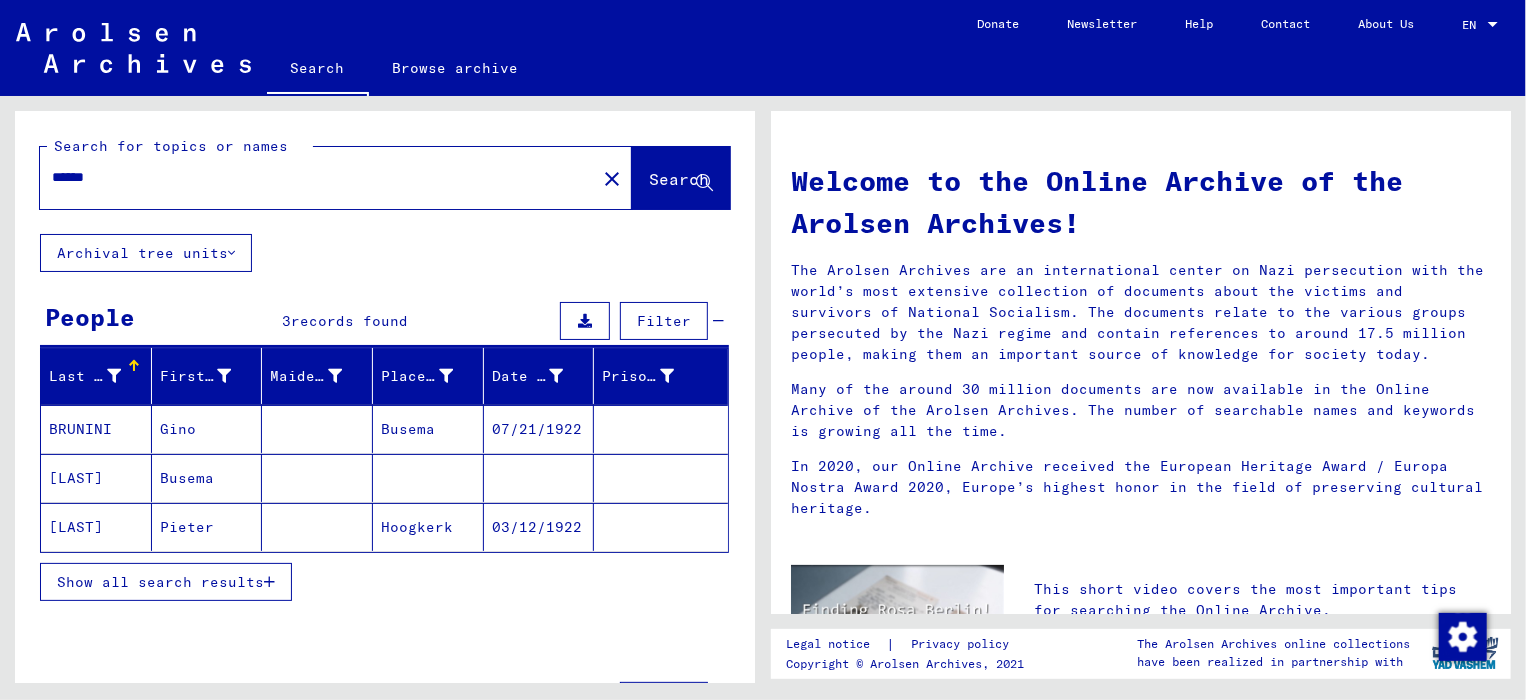 drag, startPoint x: 117, startPoint y: 173, endPoint x: -16, endPoint y: 159, distance: 133.73482 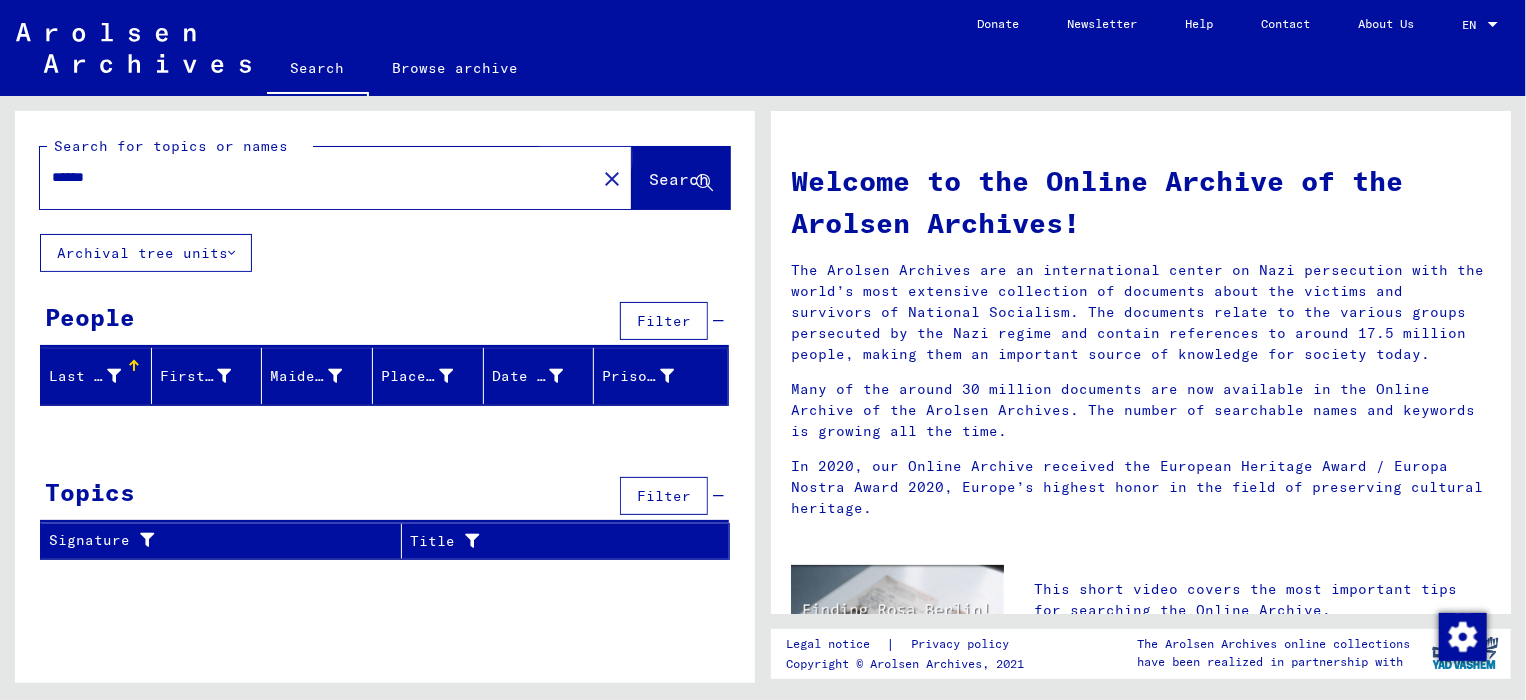 click on "Search" 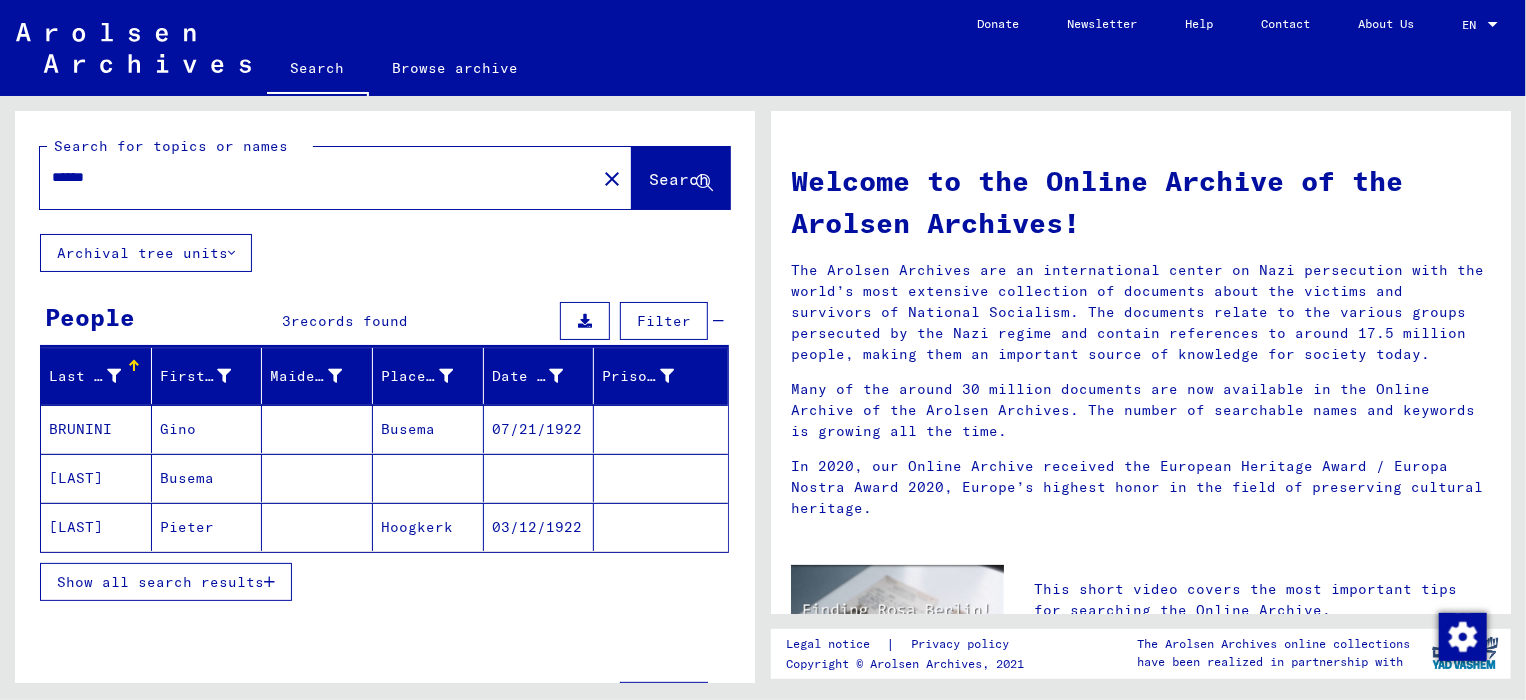 click on "******" at bounding box center [312, 177] 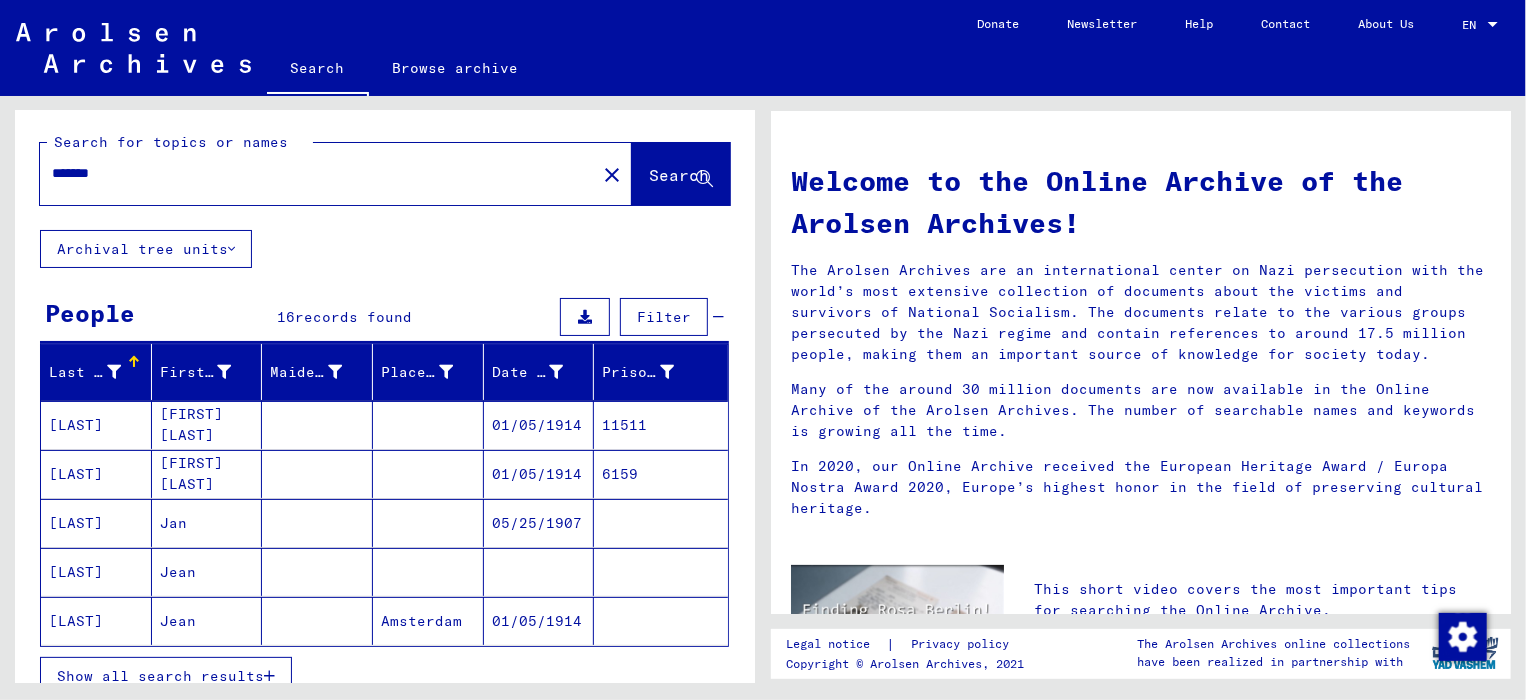 scroll, scrollTop: 0, scrollLeft: 0, axis: both 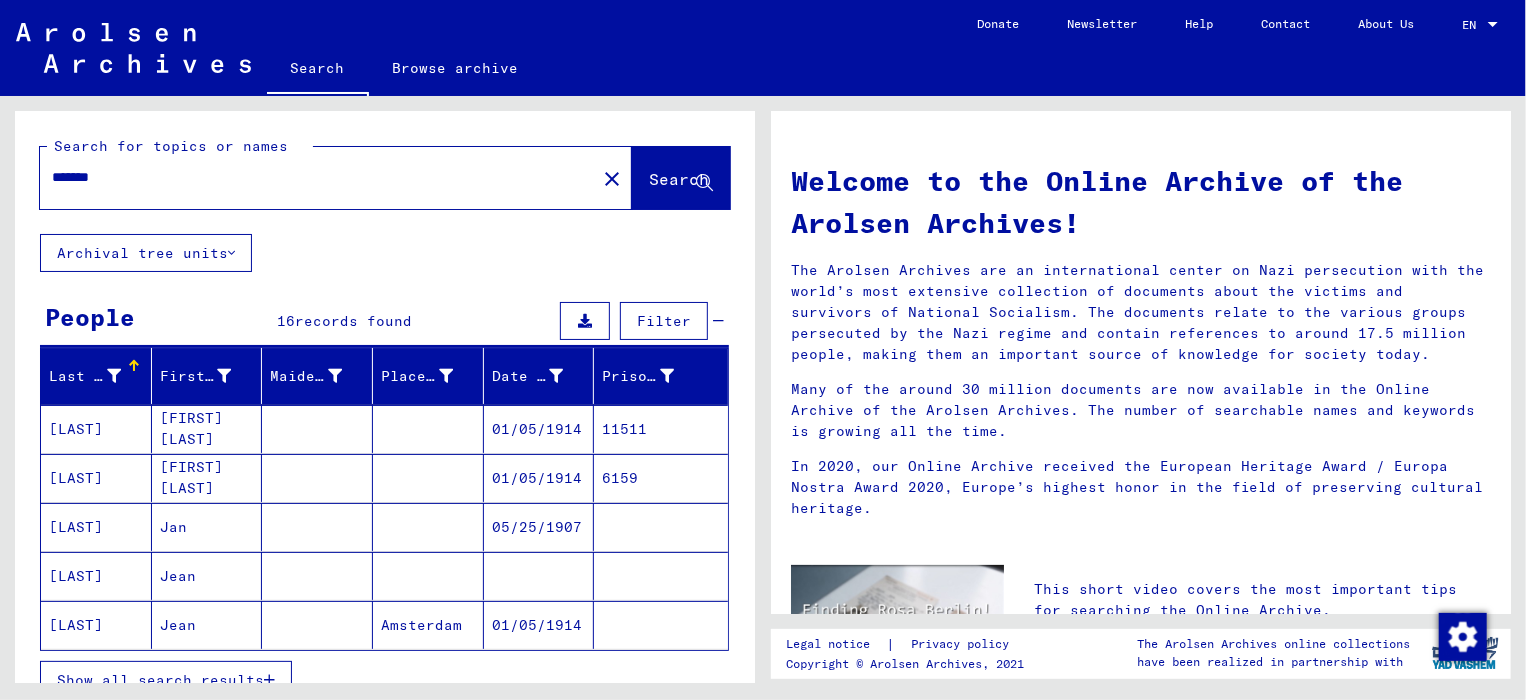 drag, startPoint x: 130, startPoint y: 178, endPoint x: 4, endPoint y: 167, distance: 126.47925 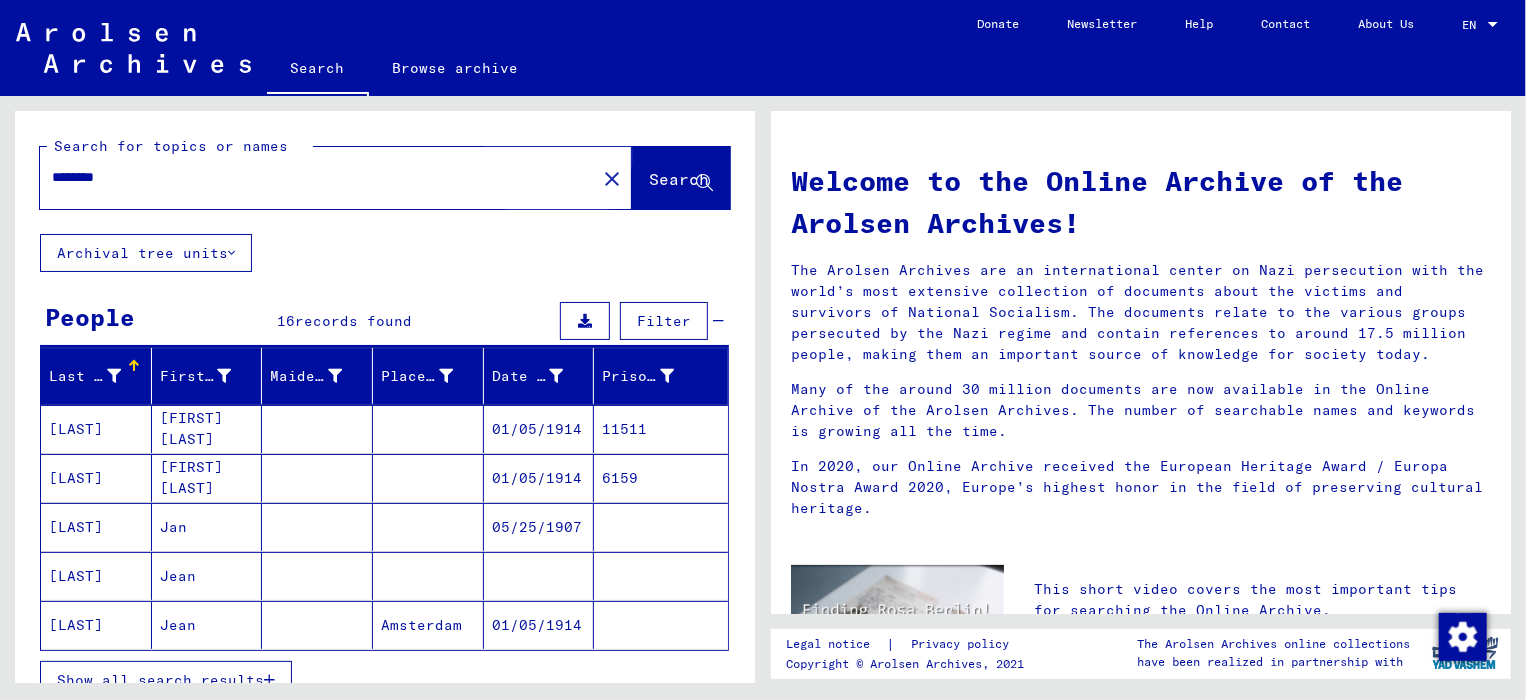 click on "Search" 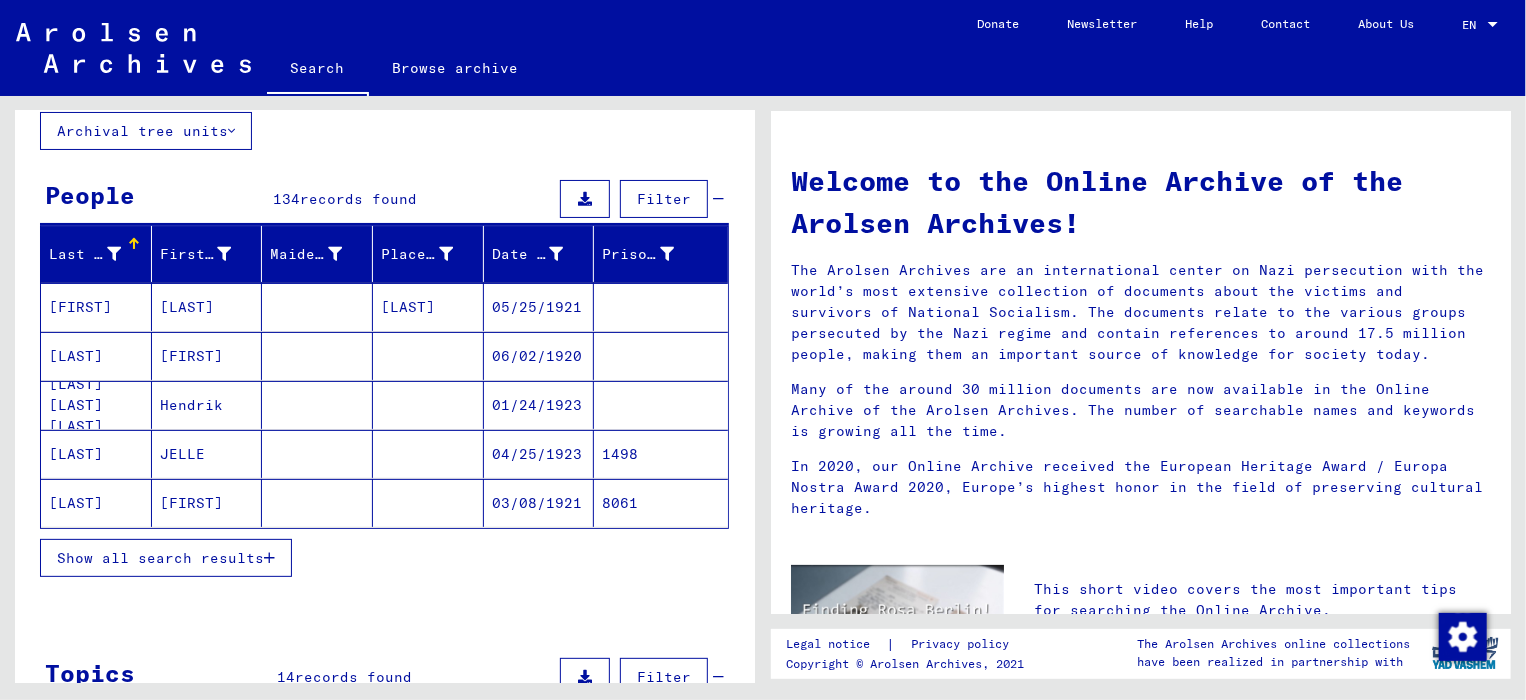 scroll, scrollTop: 200, scrollLeft: 0, axis: vertical 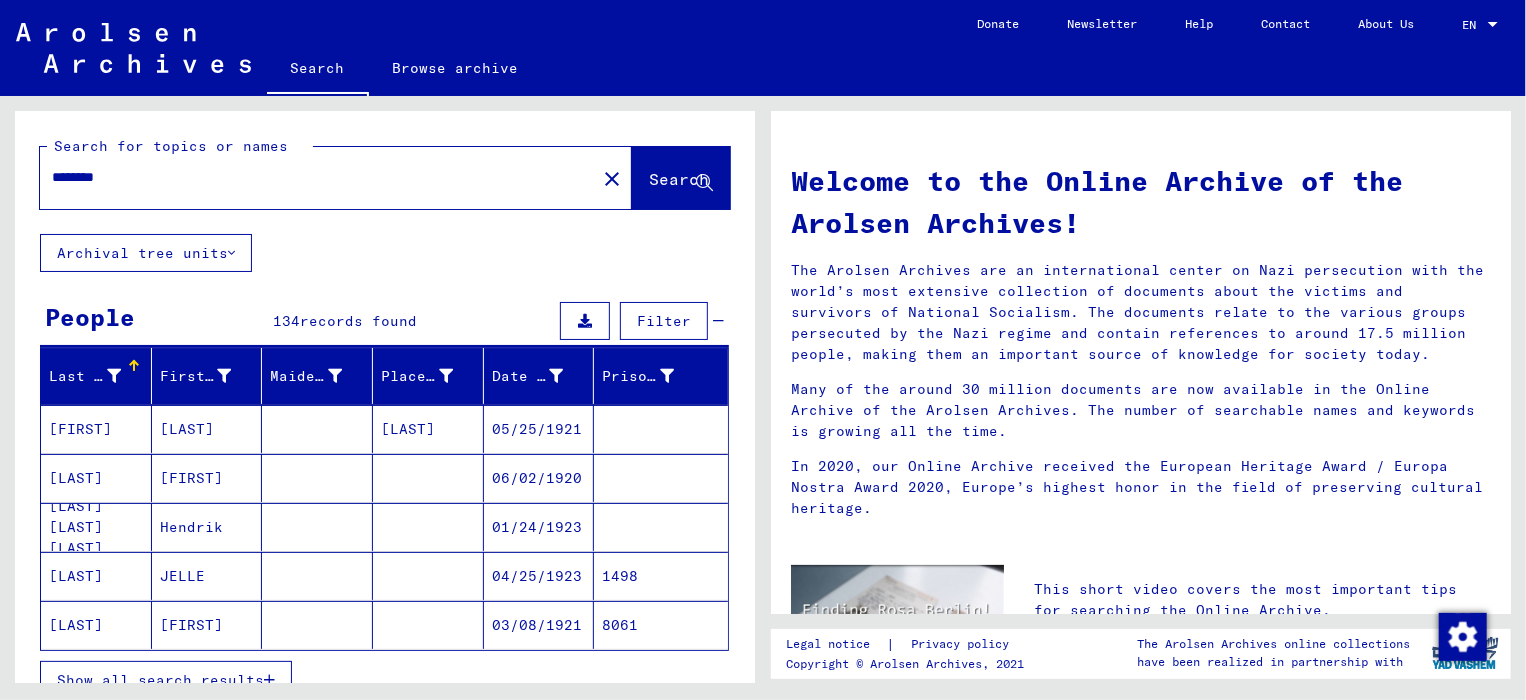 drag, startPoint x: 127, startPoint y: 179, endPoint x: 68, endPoint y: 174, distance: 59.211487 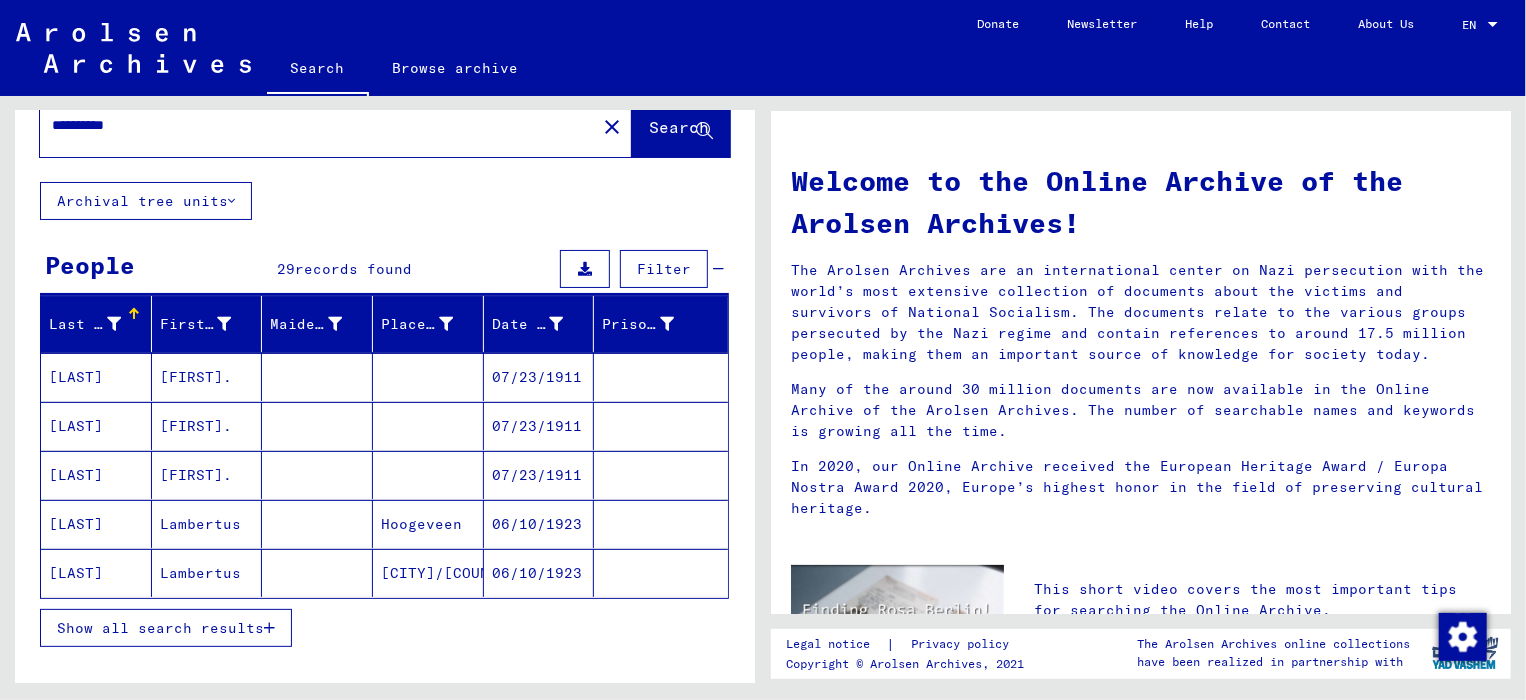 scroll, scrollTop: 0, scrollLeft: 0, axis: both 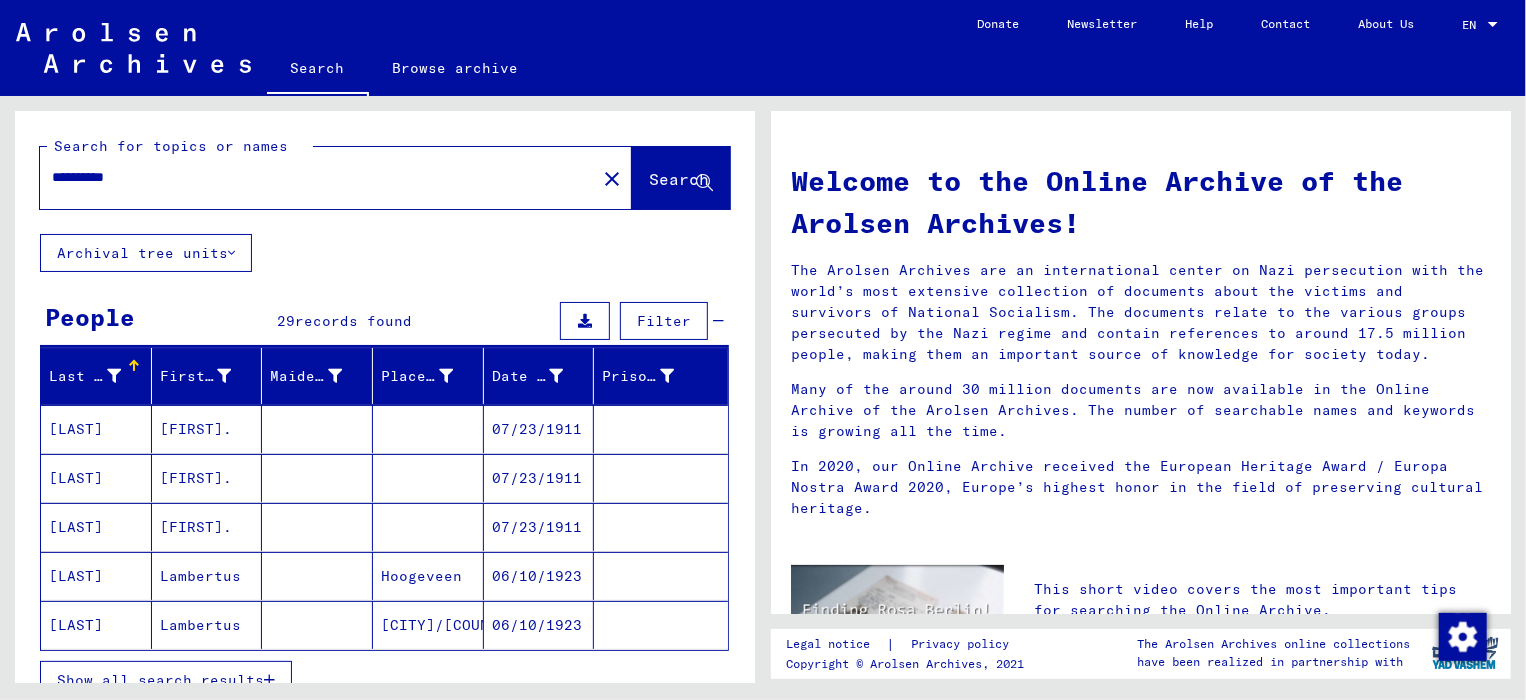 drag, startPoint x: 193, startPoint y: 170, endPoint x: 56, endPoint y: 147, distance: 138.91724 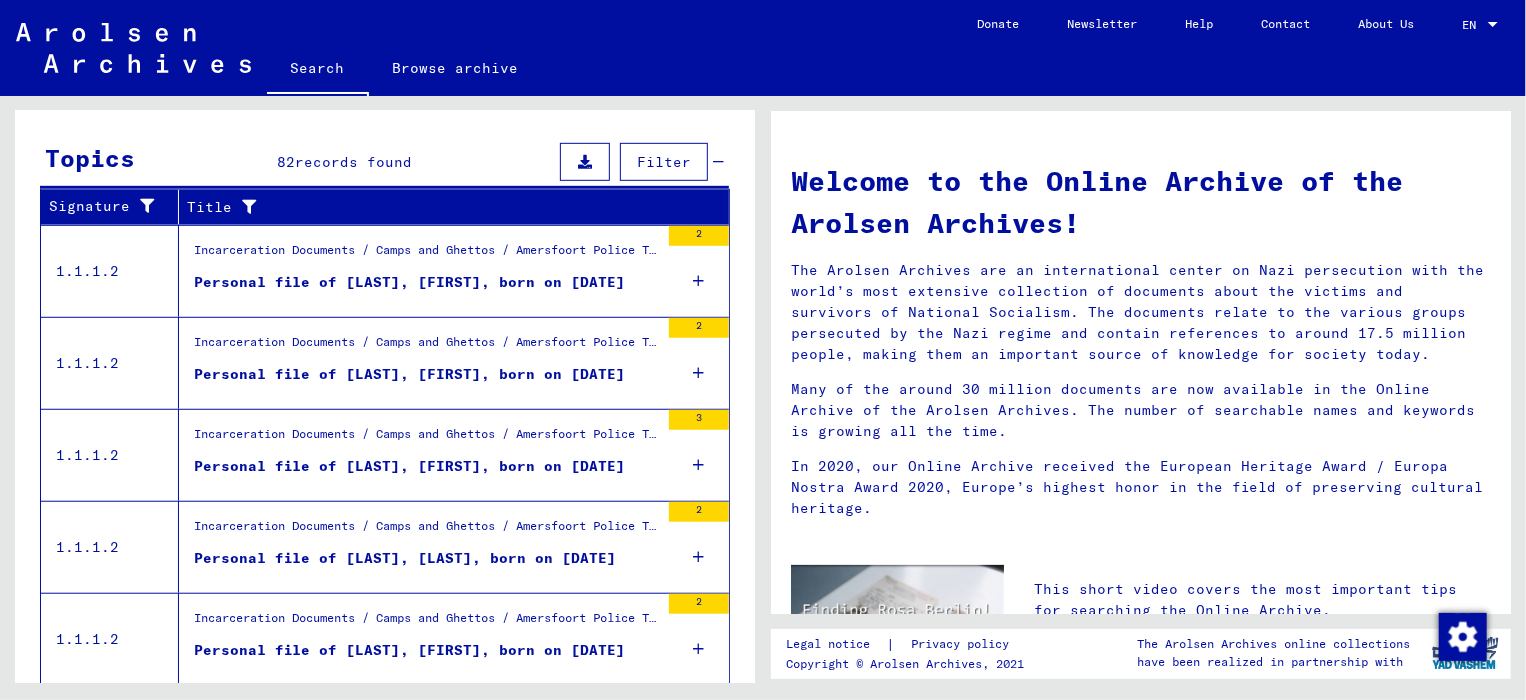 scroll, scrollTop: 692, scrollLeft: 0, axis: vertical 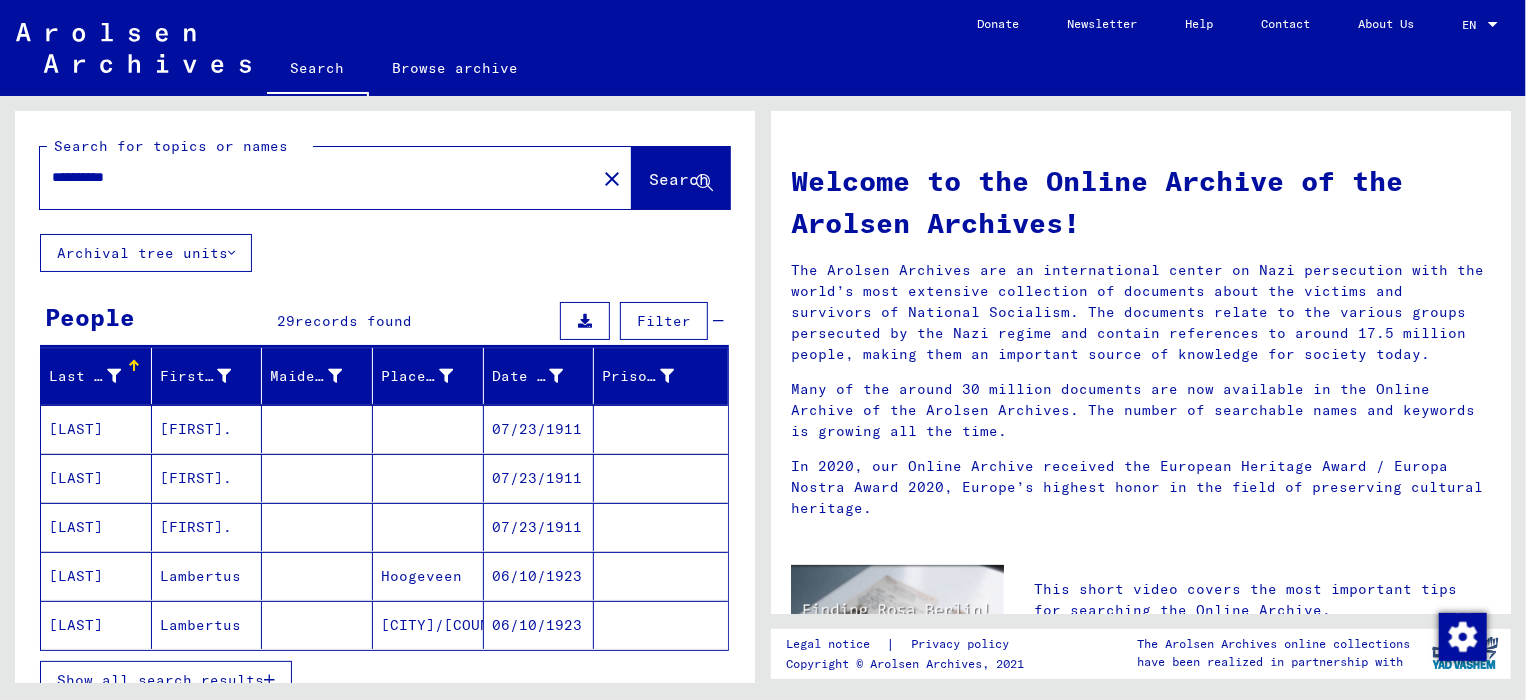 drag, startPoint x: 156, startPoint y: 180, endPoint x: 45, endPoint y: 133, distance: 120.54045 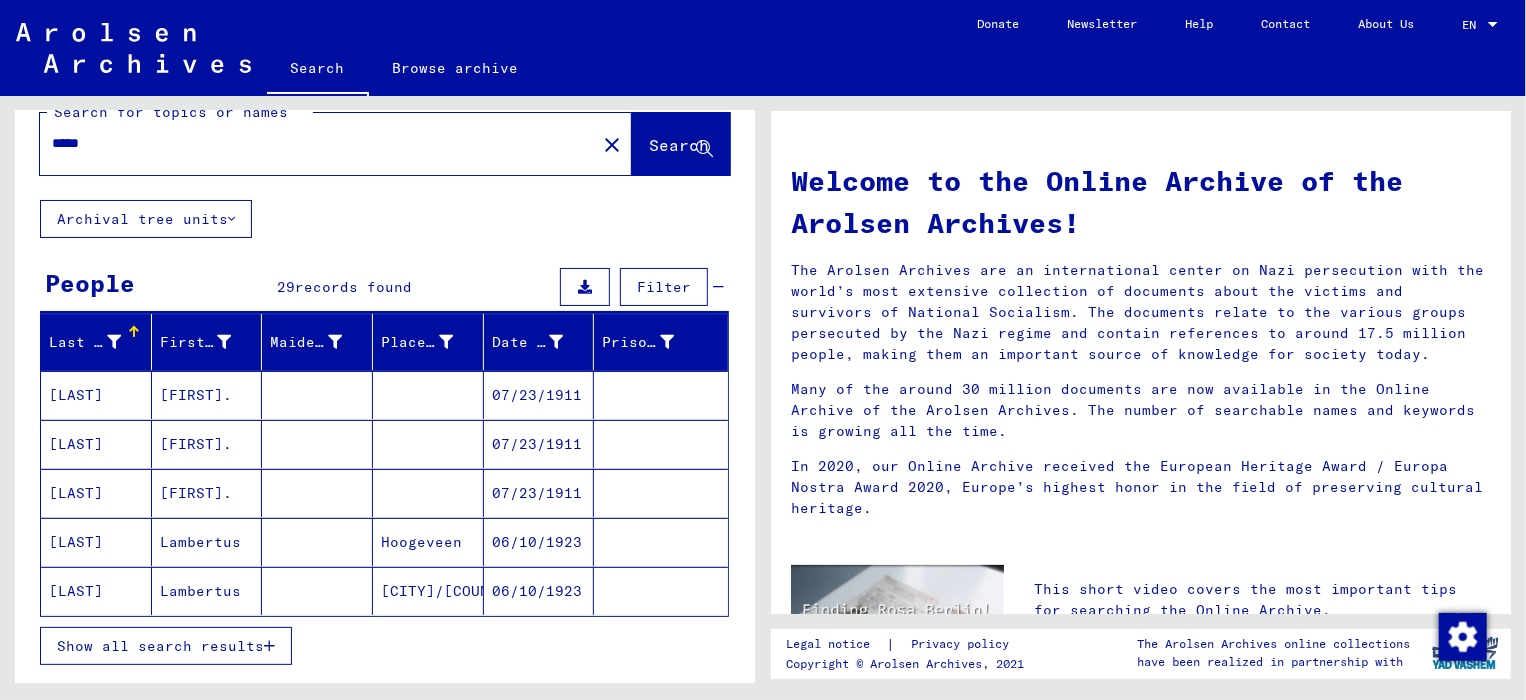 scroll, scrollTop: 0, scrollLeft: 0, axis: both 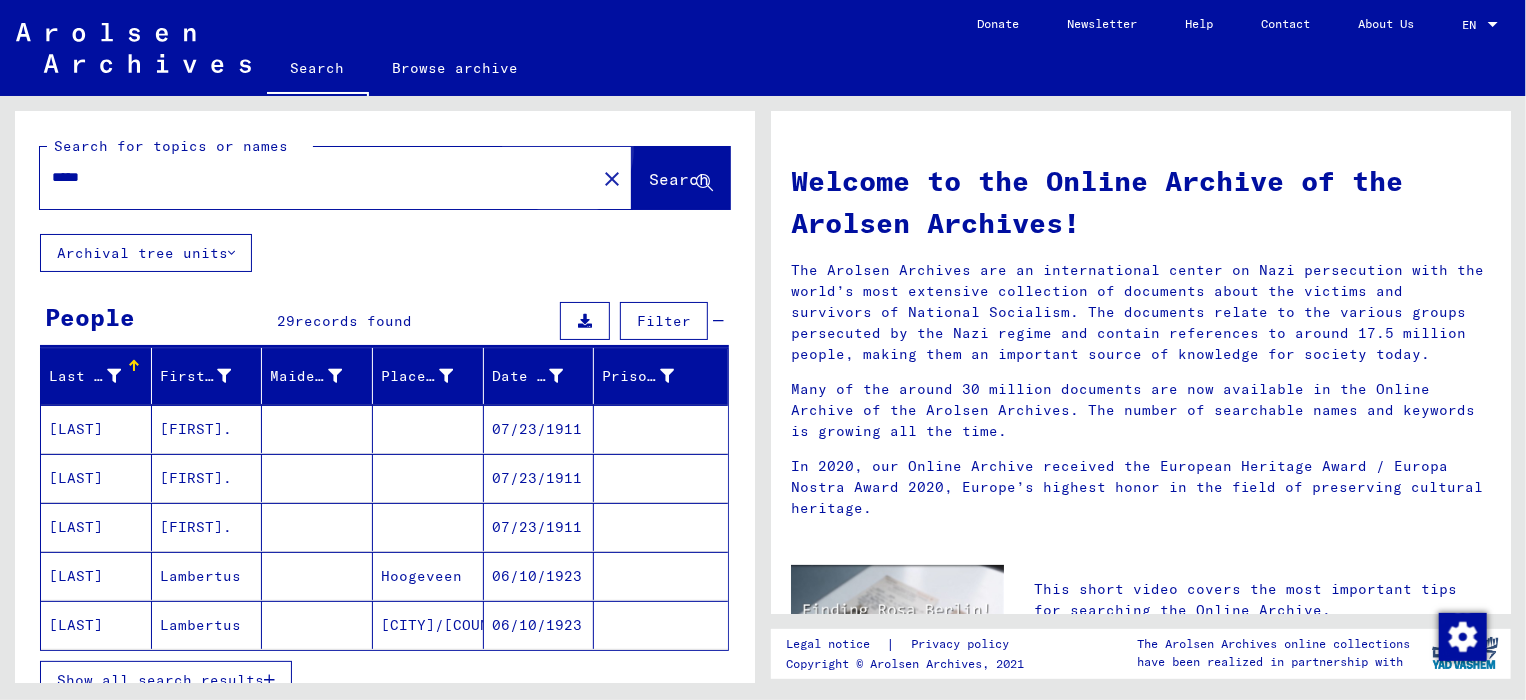 click on "Search" 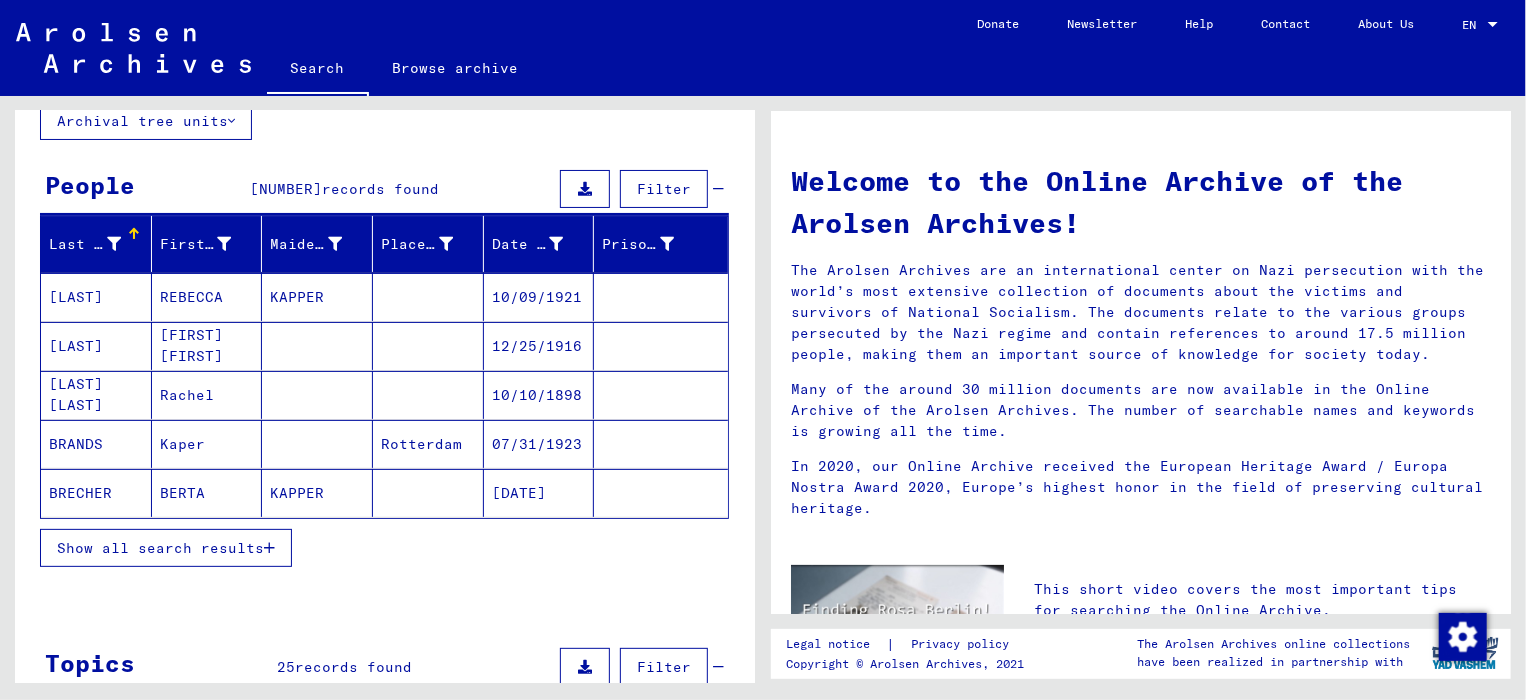 scroll, scrollTop: 200, scrollLeft: 0, axis: vertical 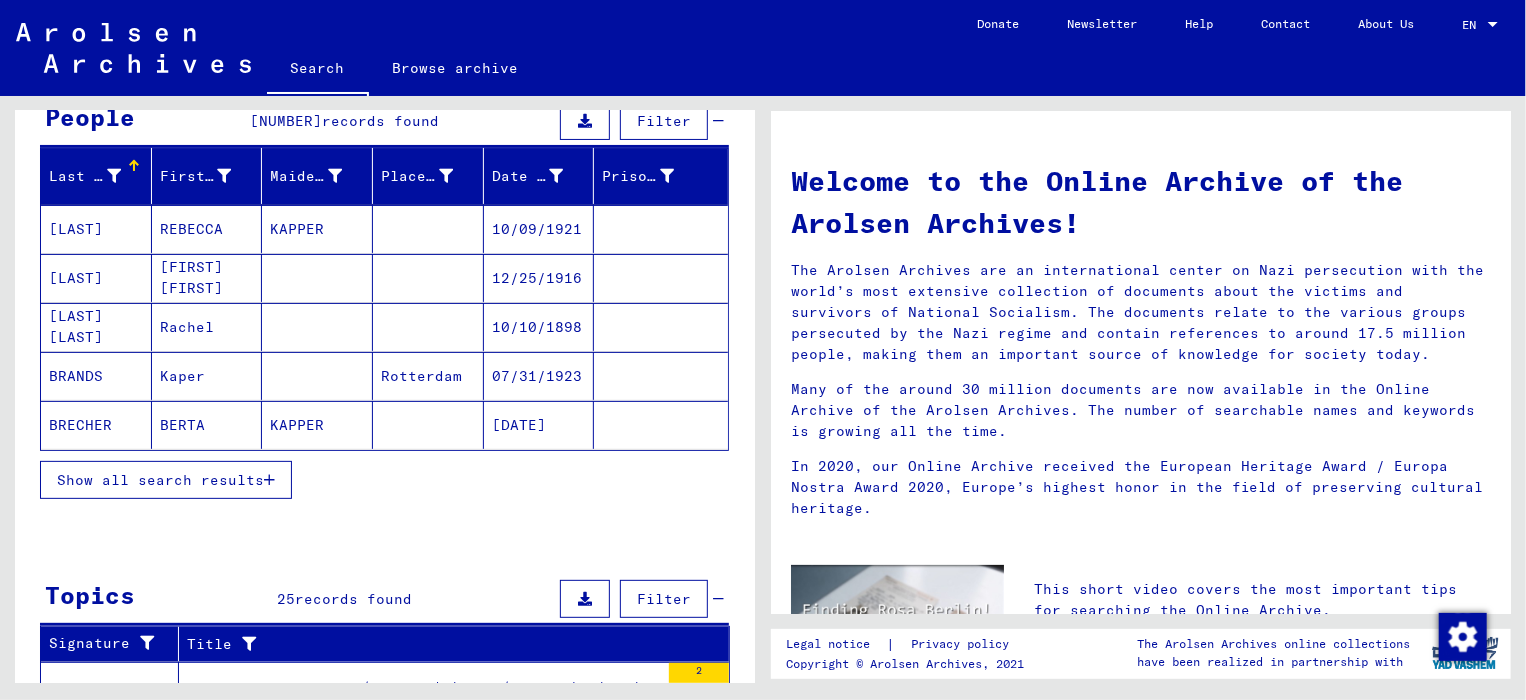 click on "Show all search results" at bounding box center (160, 480) 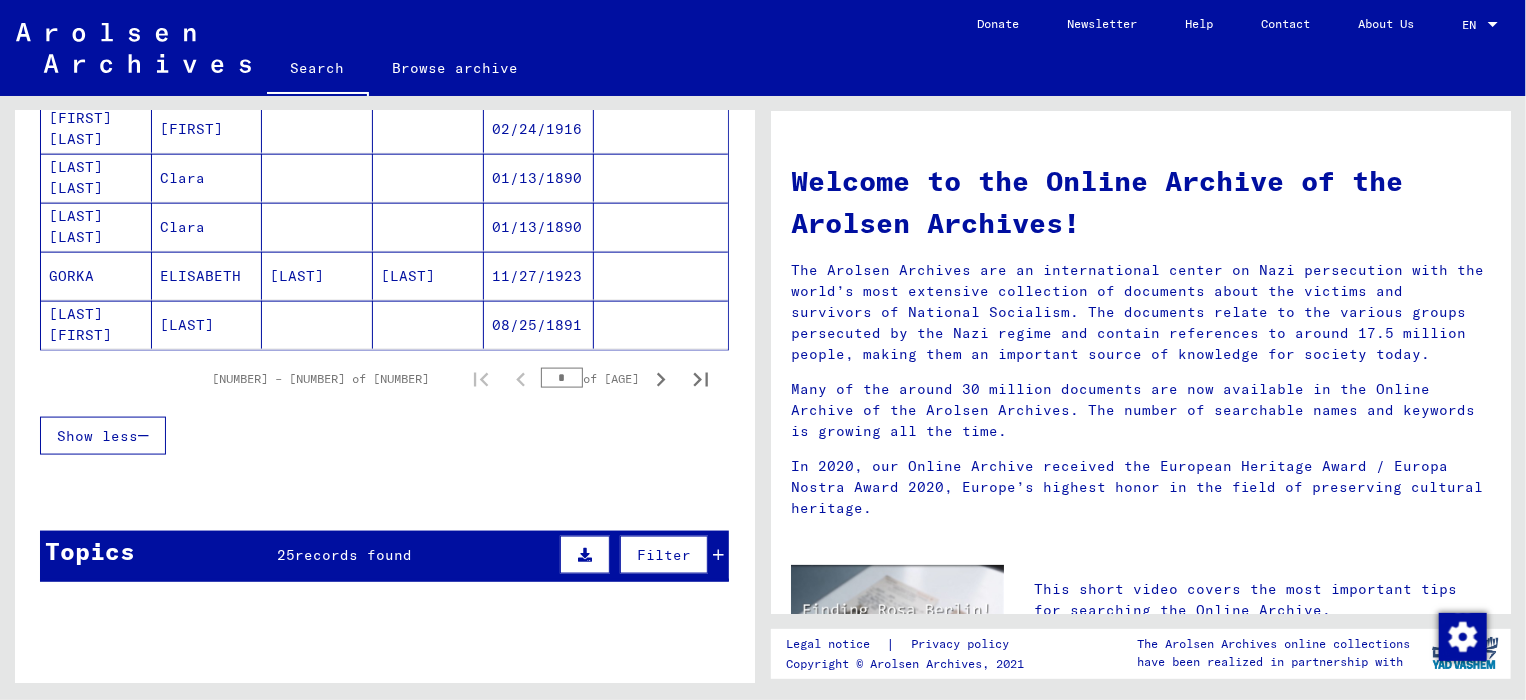 scroll, scrollTop: 1300, scrollLeft: 0, axis: vertical 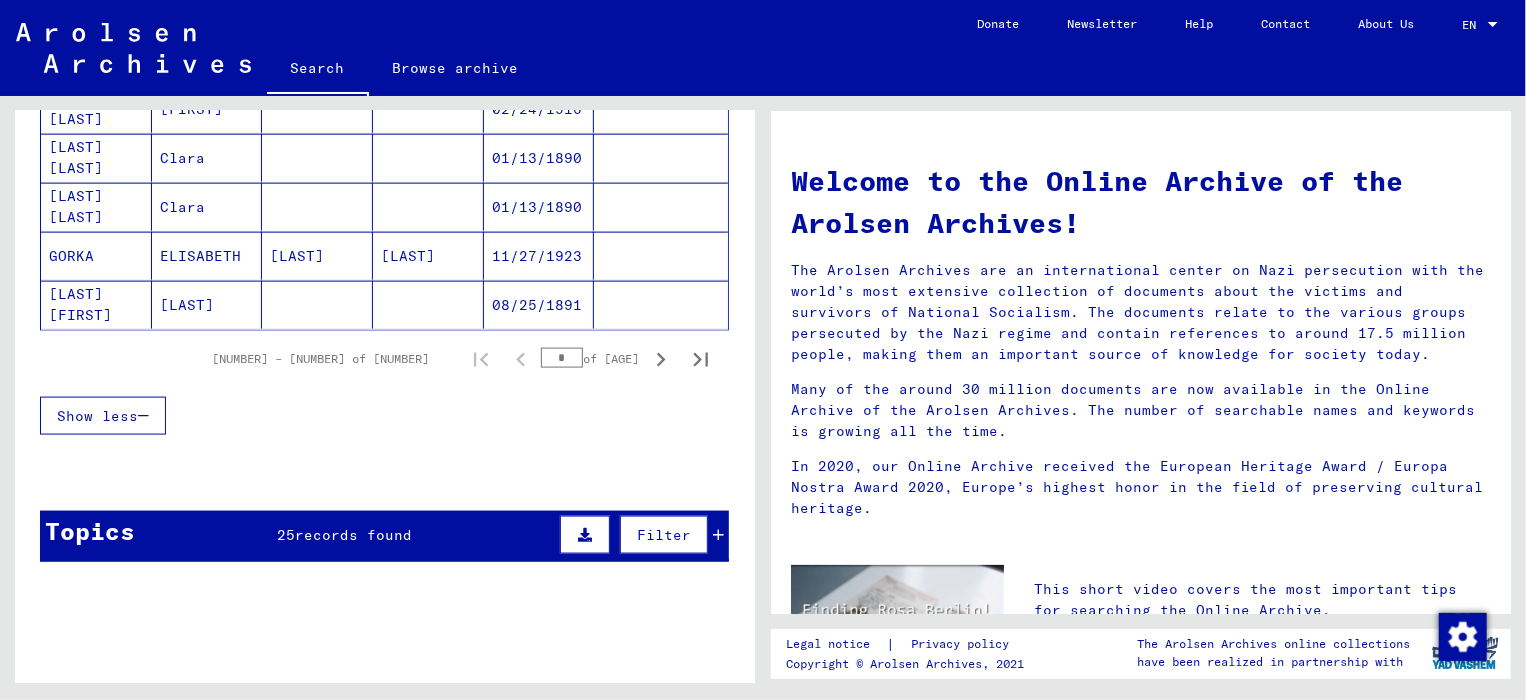 click on "Show less" at bounding box center (97, 416) 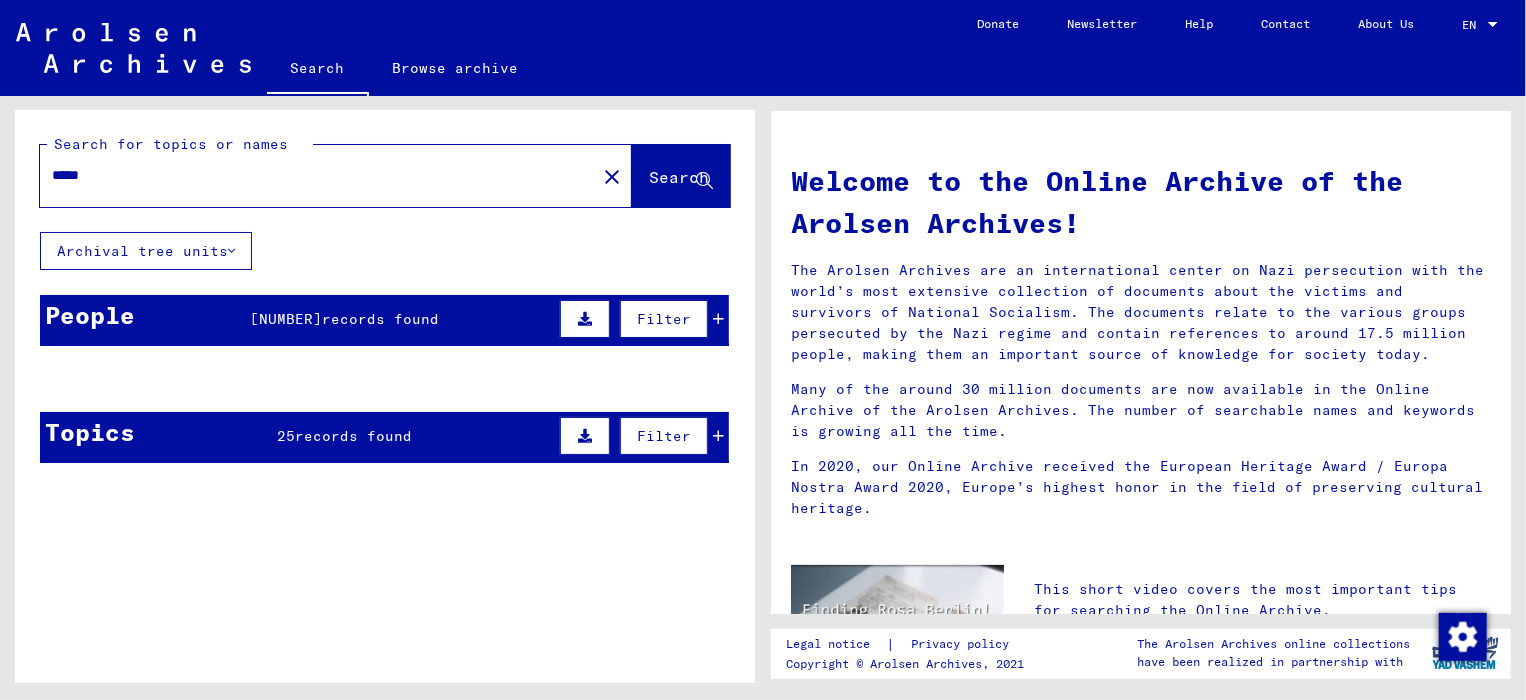scroll, scrollTop: 0, scrollLeft: 0, axis: both 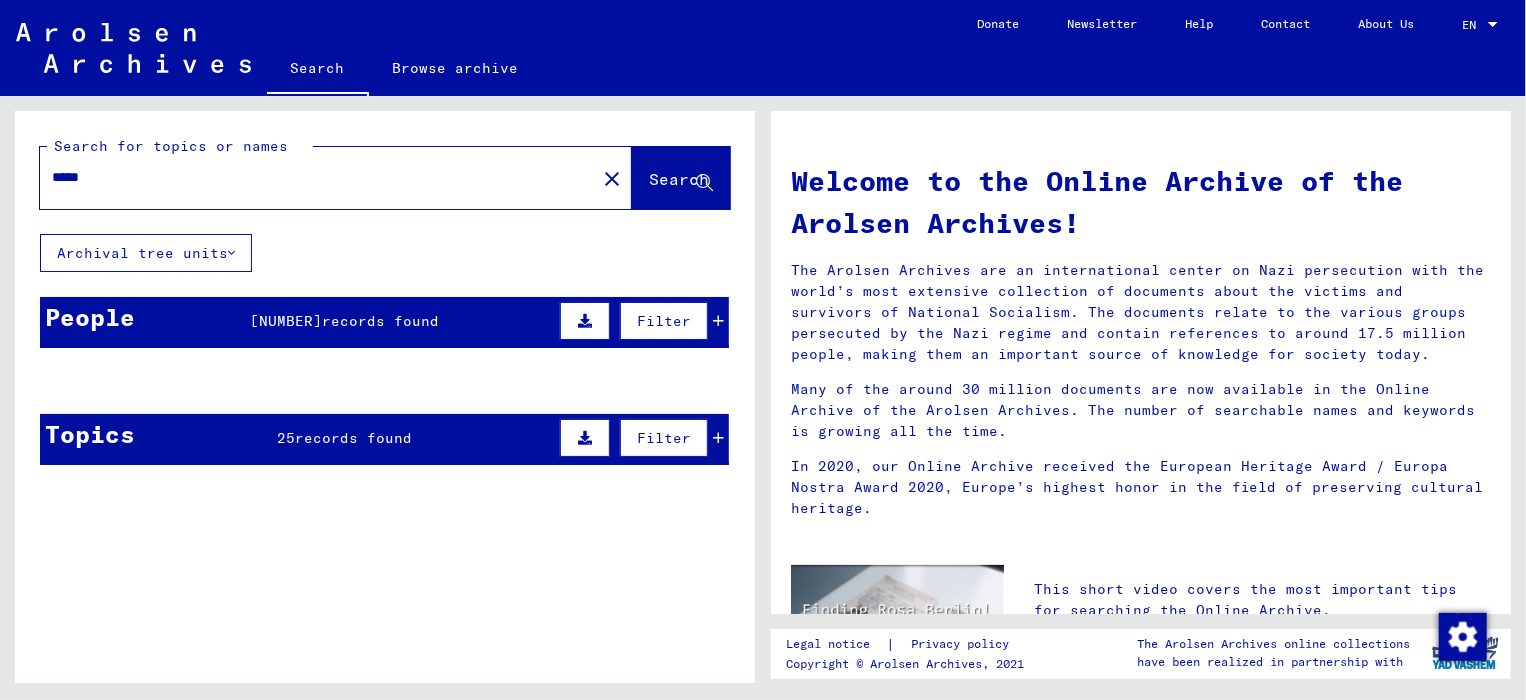 drag, startPoint x: 122, startPoint y: 170, endPoint x: 44, endPoint y: 155, distance: 79.429214 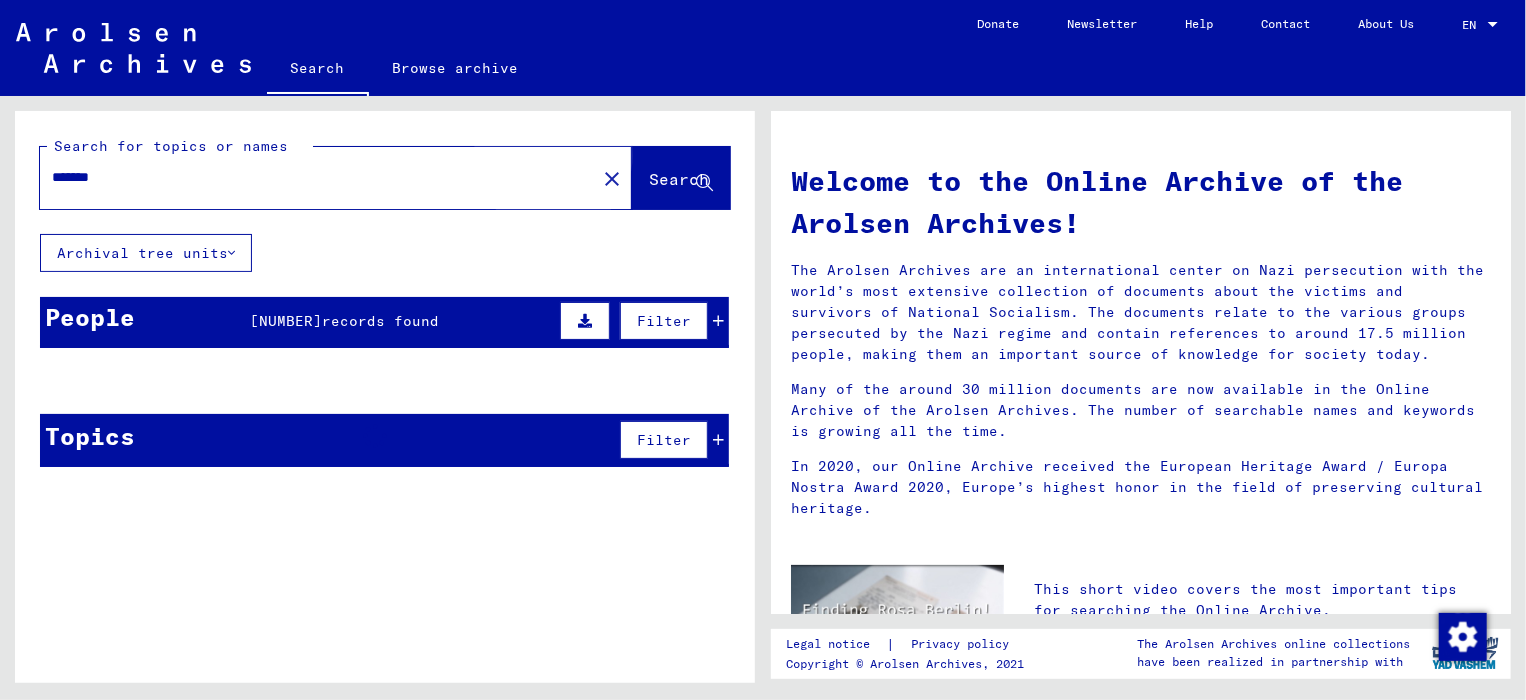 click on "Search" 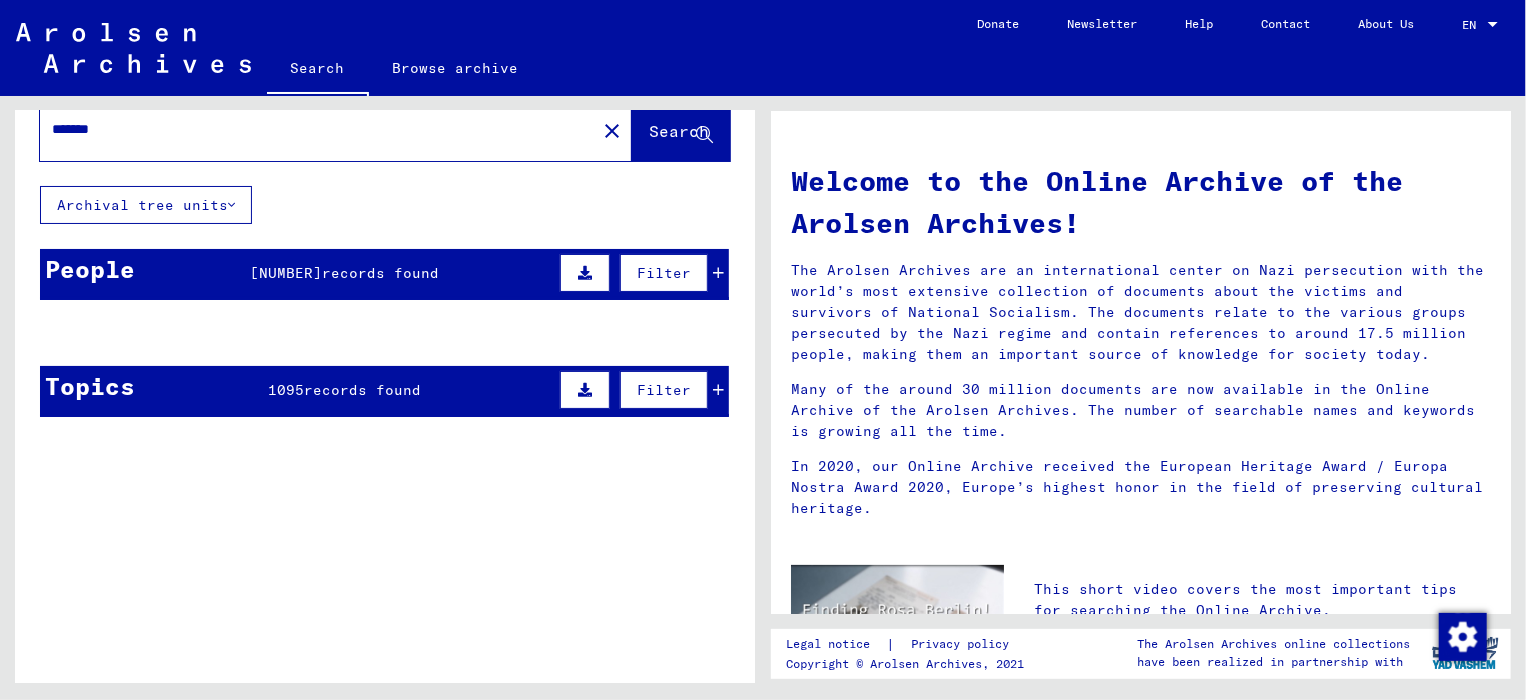 scroll, scrollTop: 16, scrollLeft: 0, axis: vertical 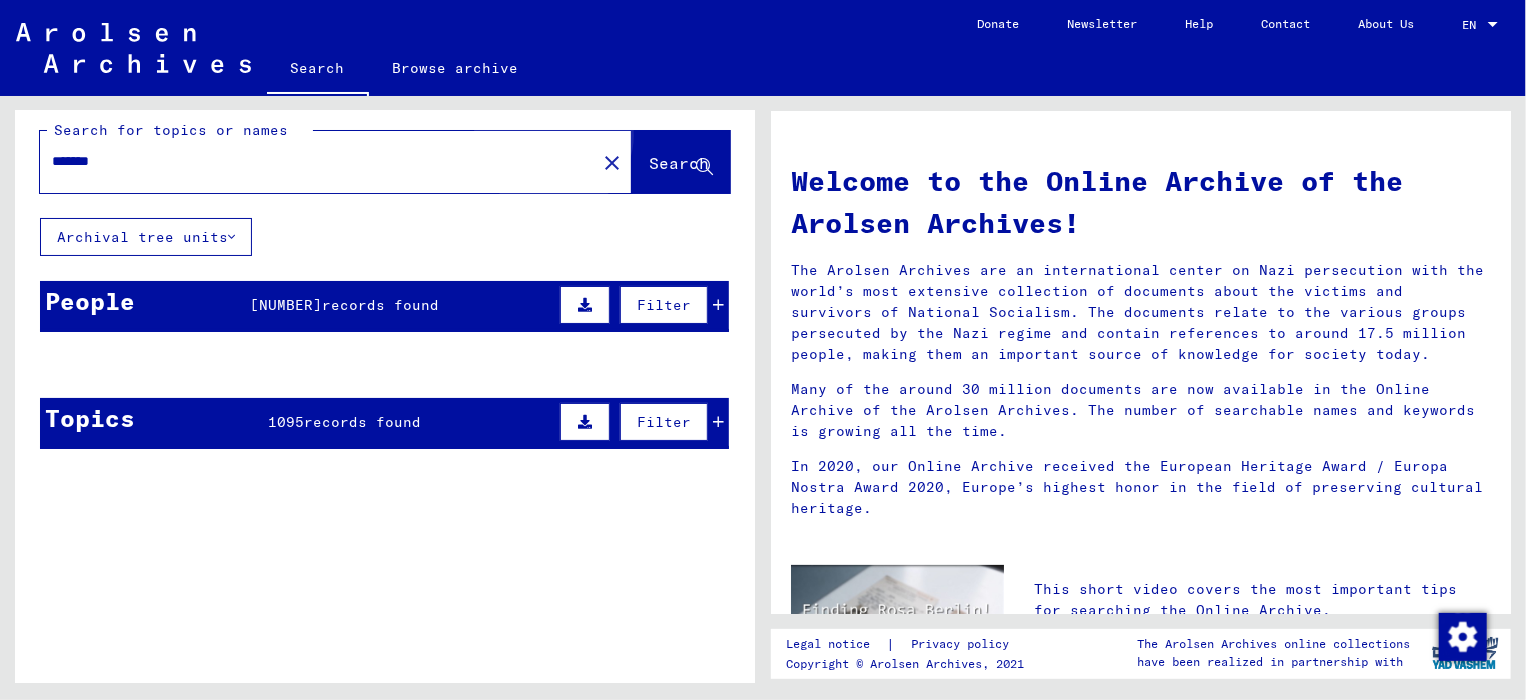 click on "Search" 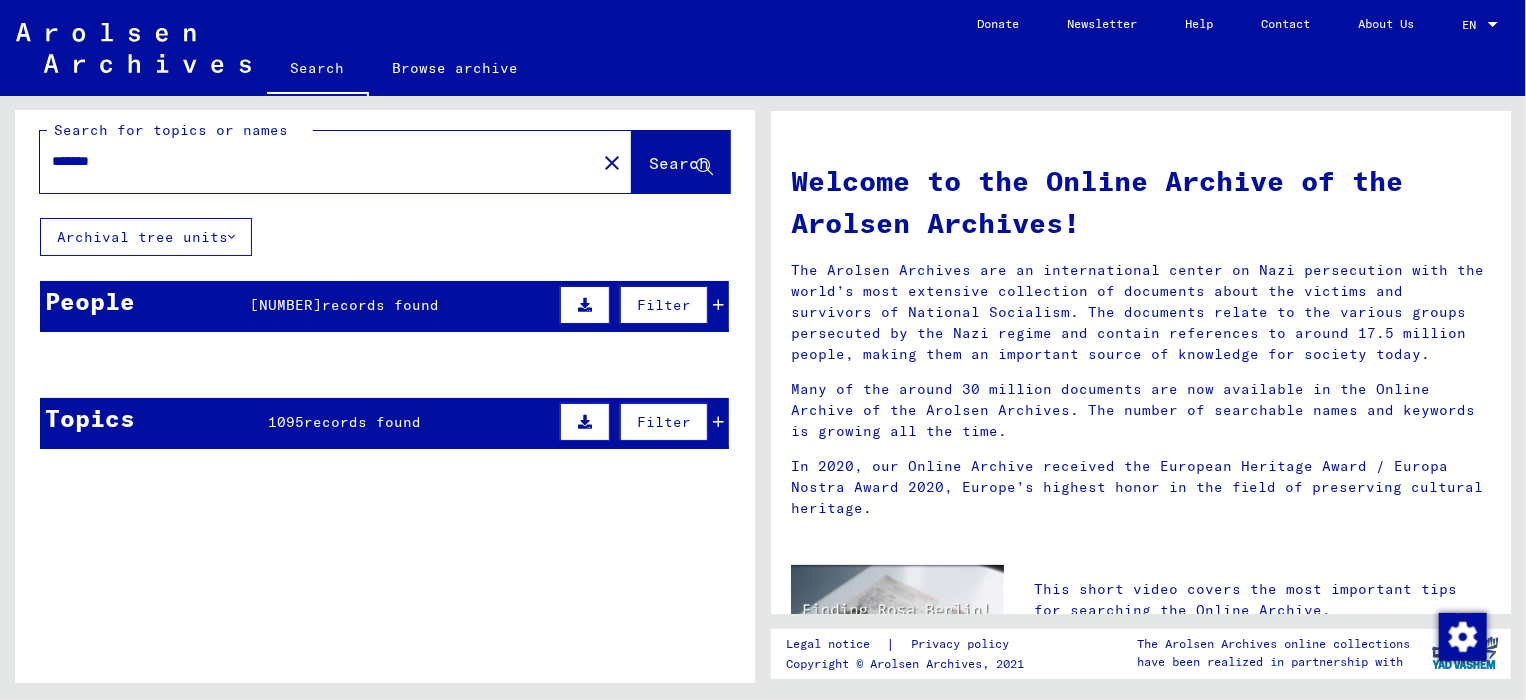 drag, startPoint x: 147, startPoint y: 159, endPoint x: -28, endPoint y: 171, distance: 175.41095 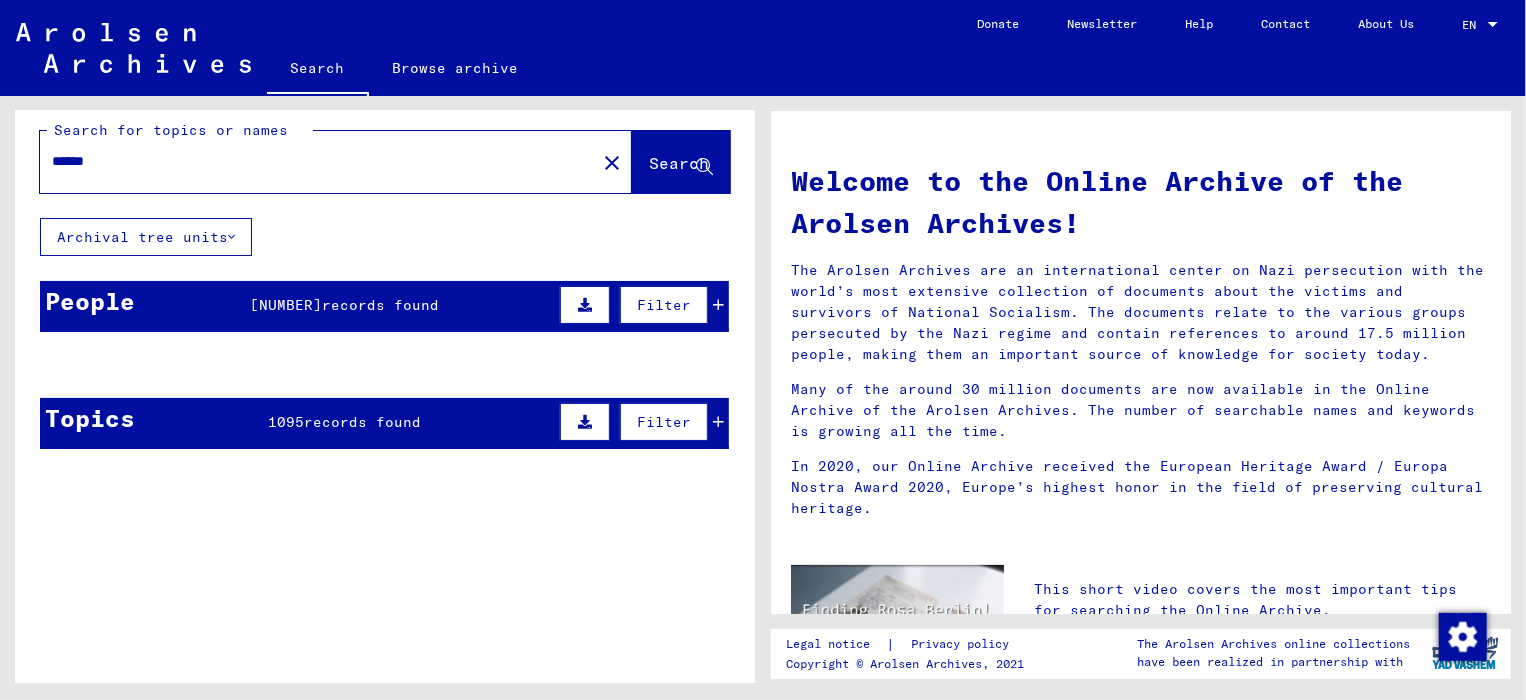 scroll, scrollTop: 0, scrollLeft: 0, axis: both 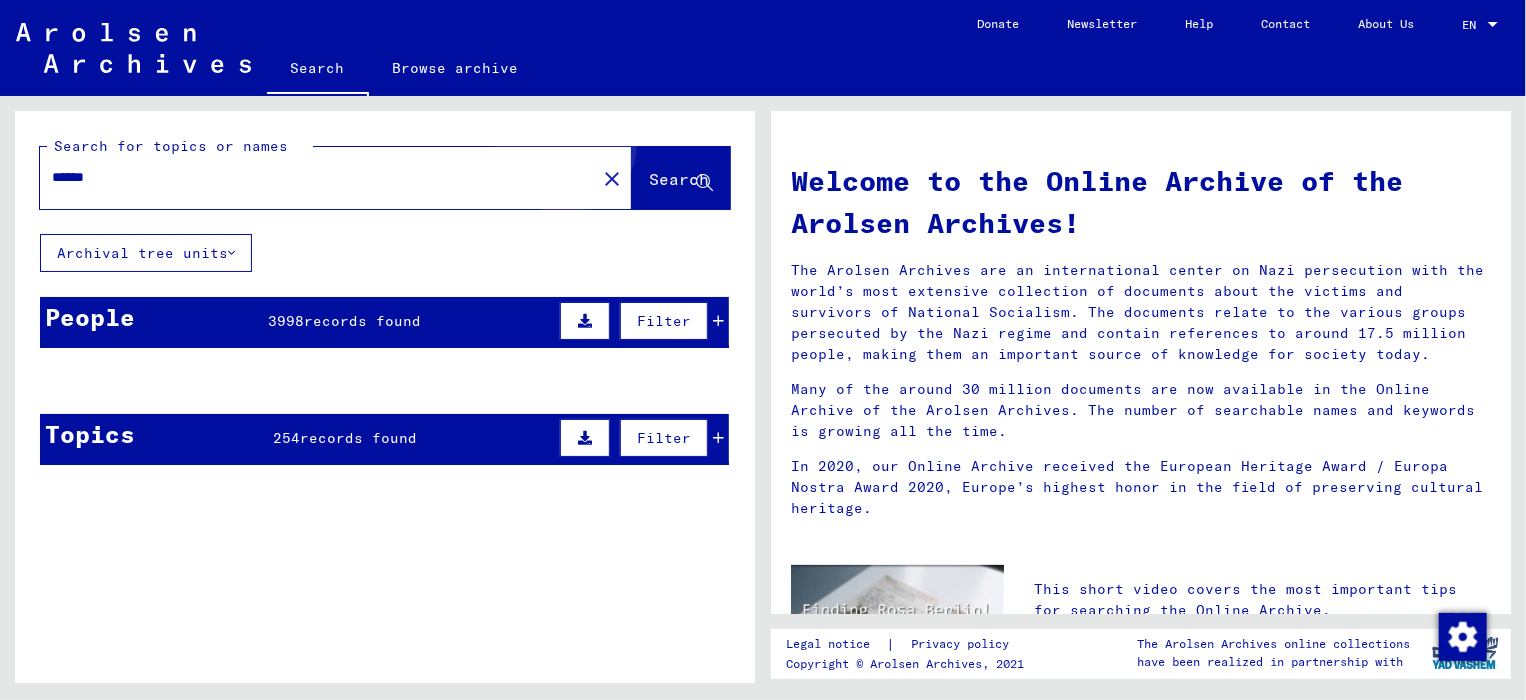 click on "Search" 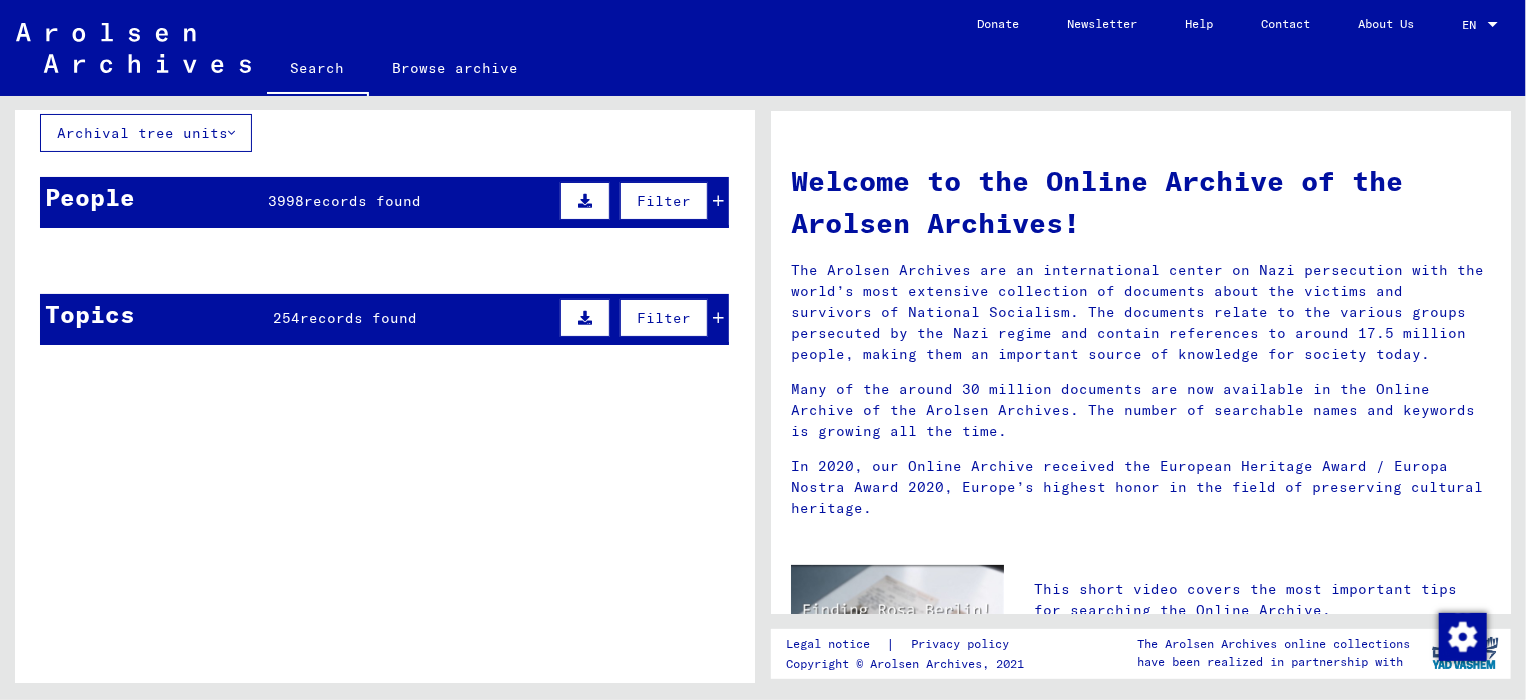 scroll, scrollTop: 116, scrollLeft: 0, axis: vertical 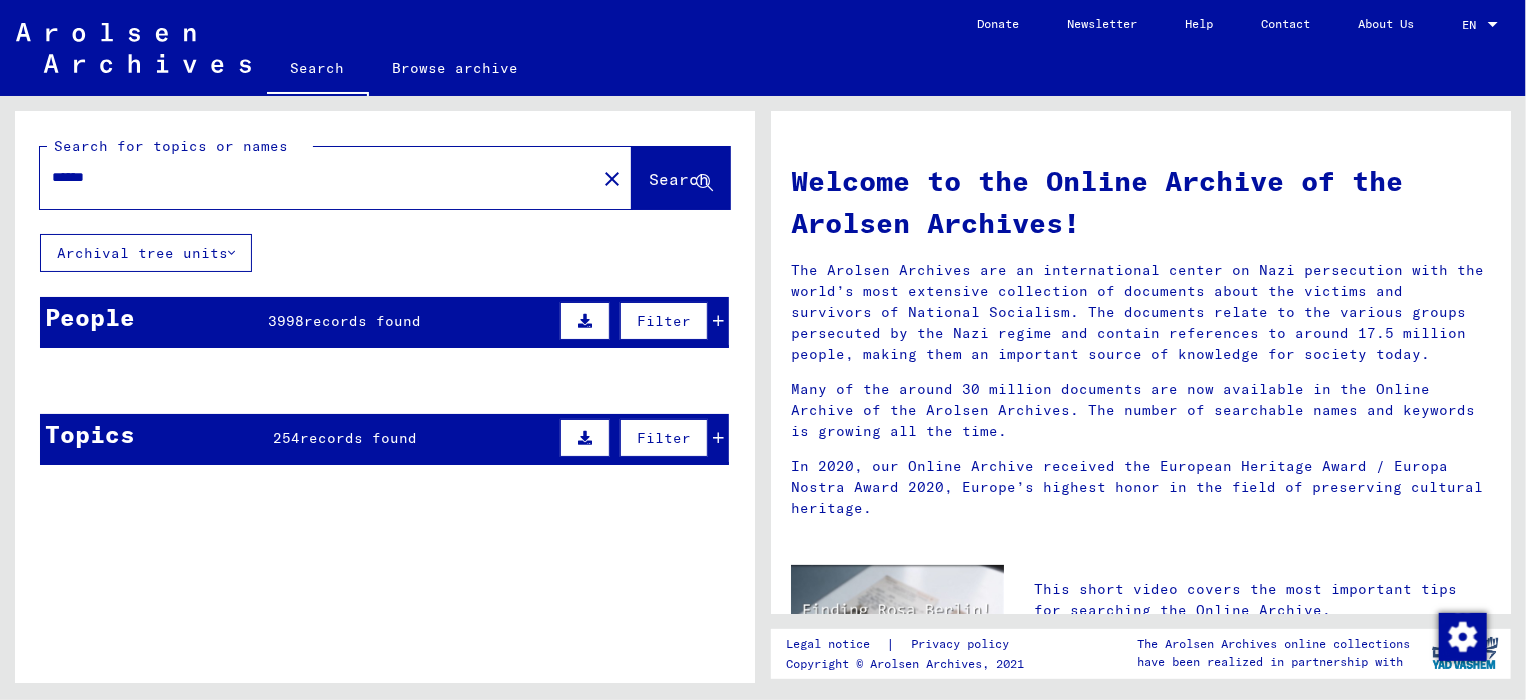 drag, startPoint x: 122, startPoint y: 180, endPoint x: 24, endPoint y: 179, distance: 98.005104 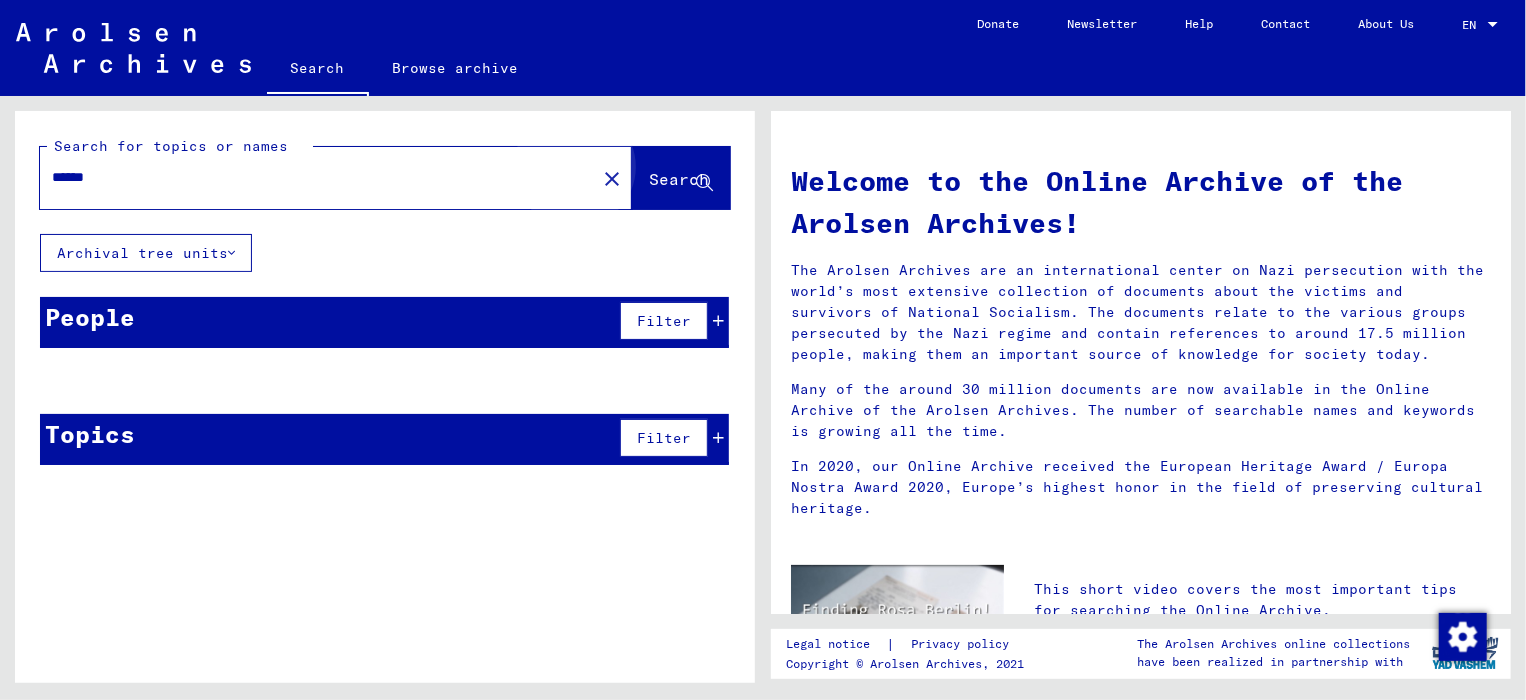 click on "Search" 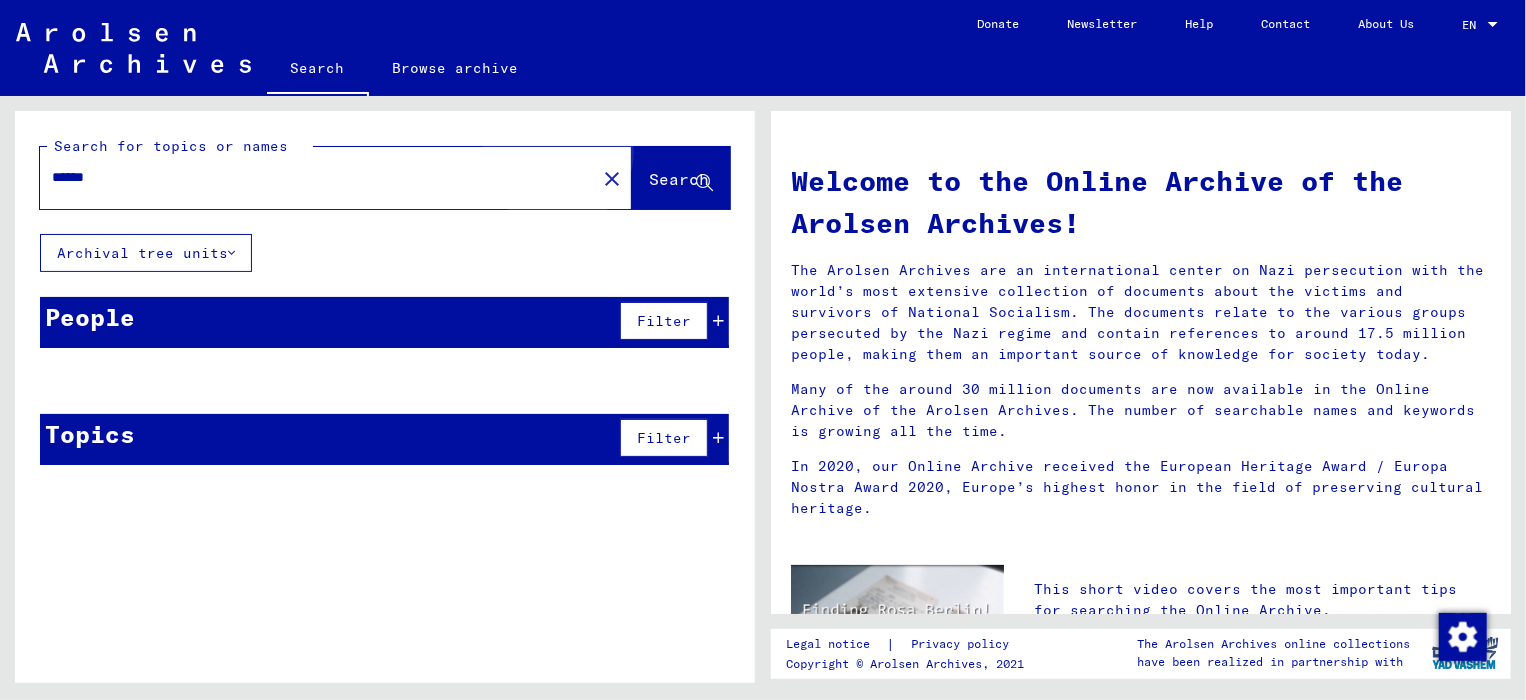 click on "Search" 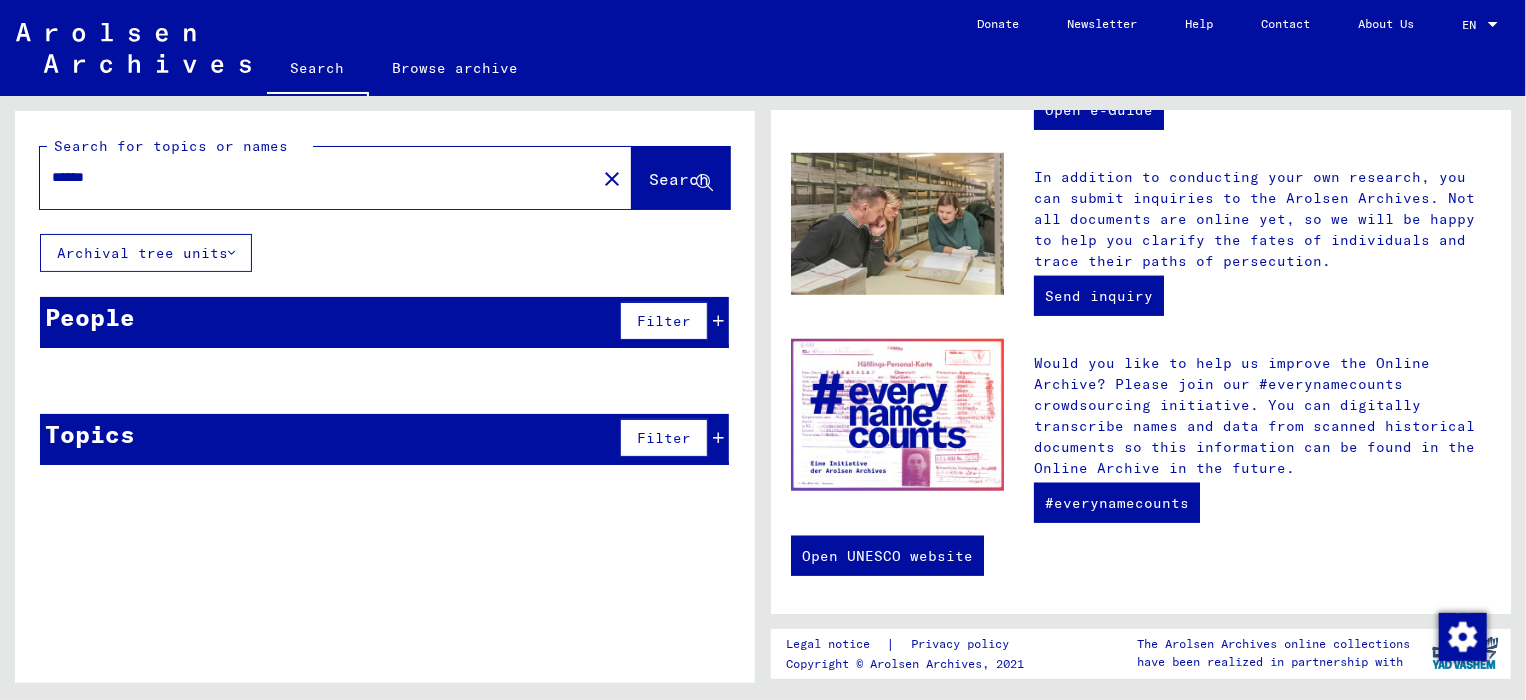 scroll, scrollTop: 748, scrollLeft: 0, axis: vertical 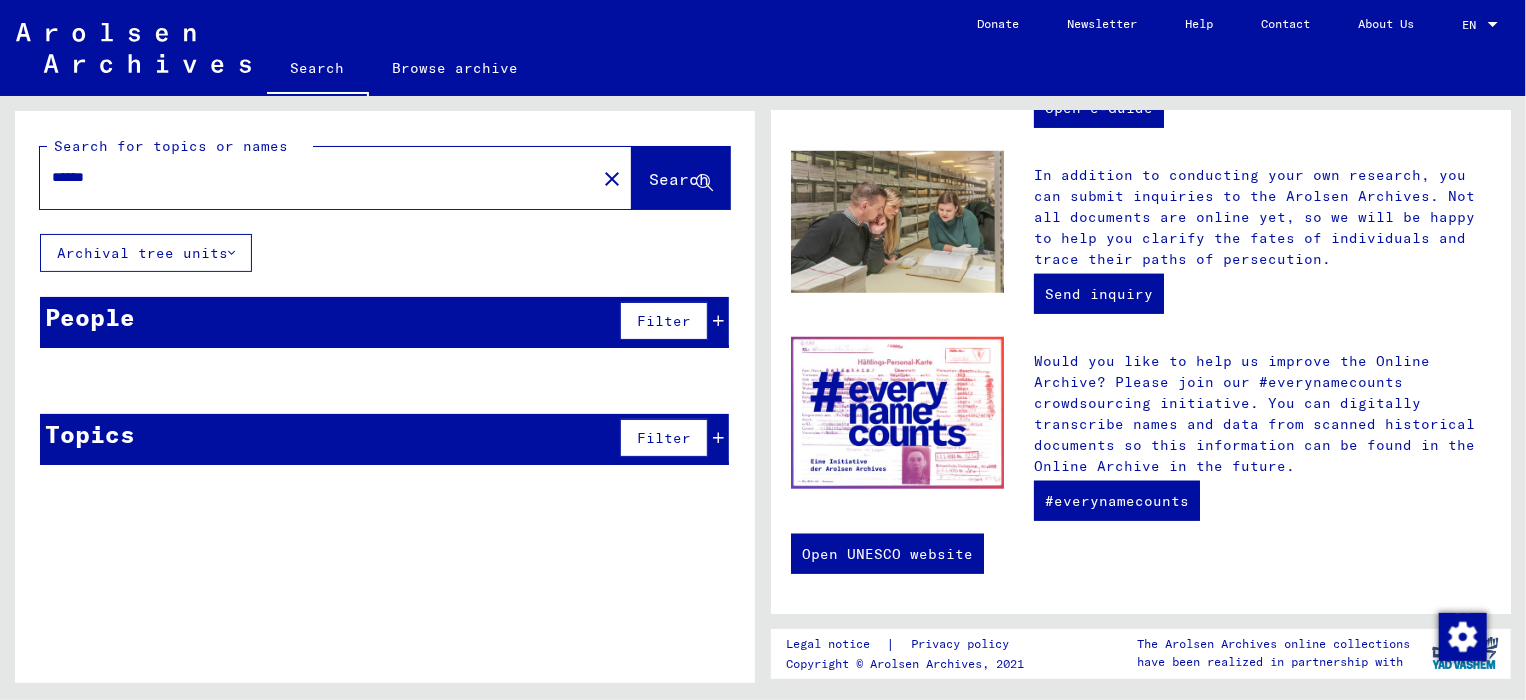 drag, startPoint x: 112, startPoint y: 179, endPoint x: 36, endPoint y: 171, distance: 76.41989 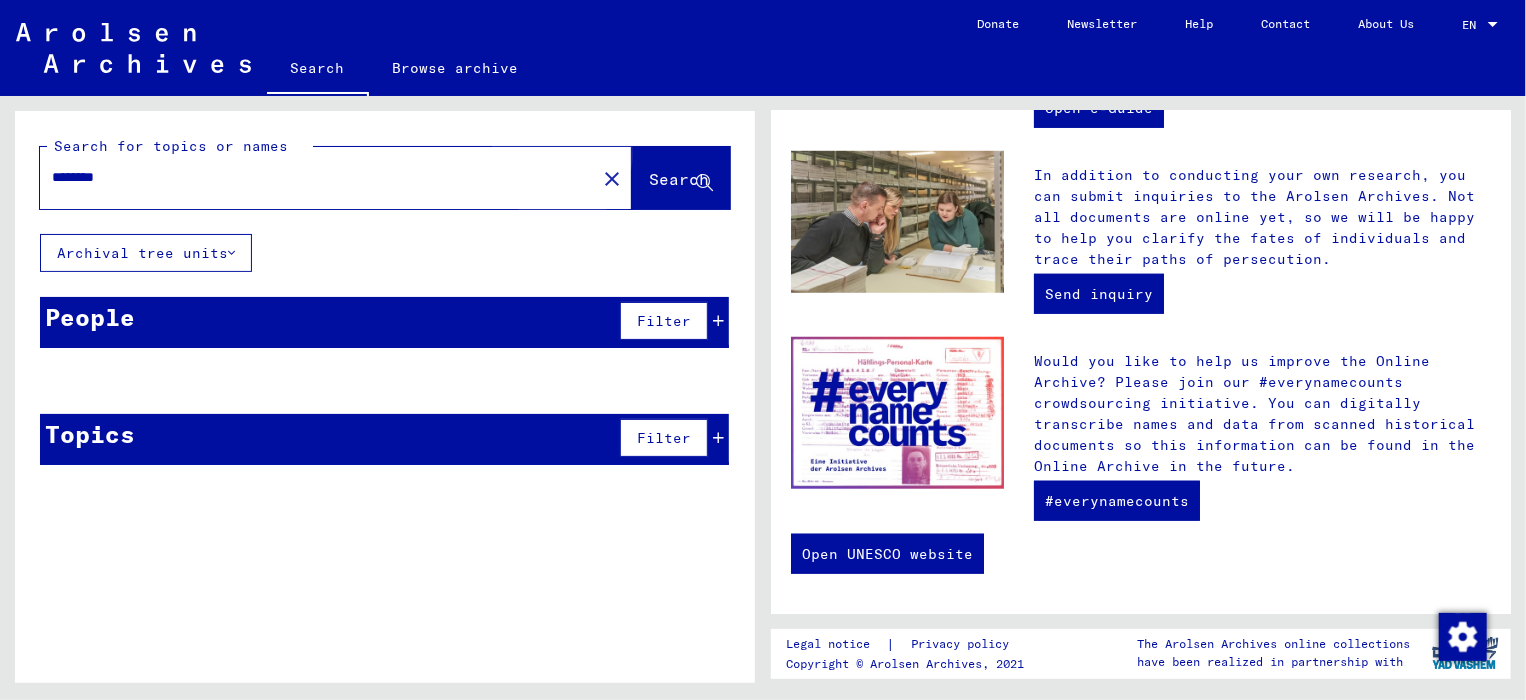 click on "Search" 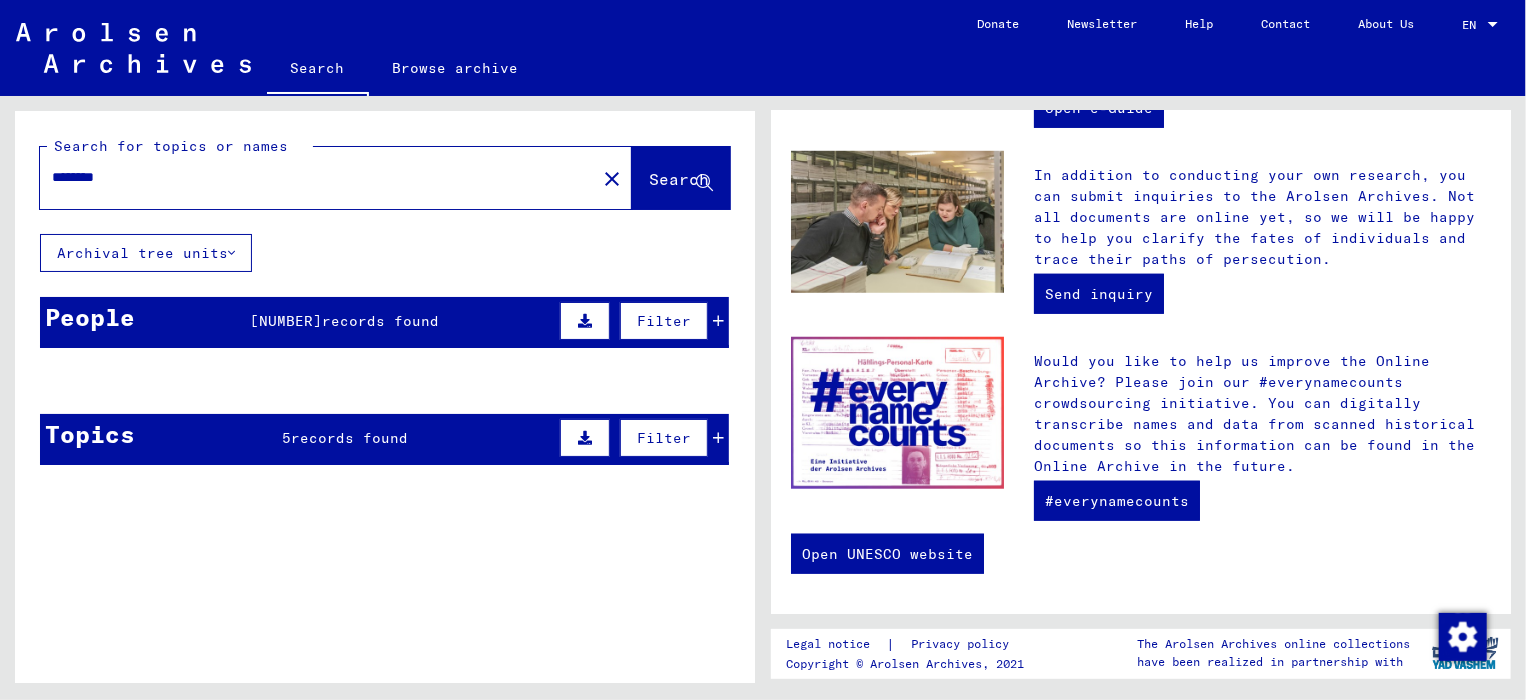 click on "Filter" at bounding box center (664, 321) 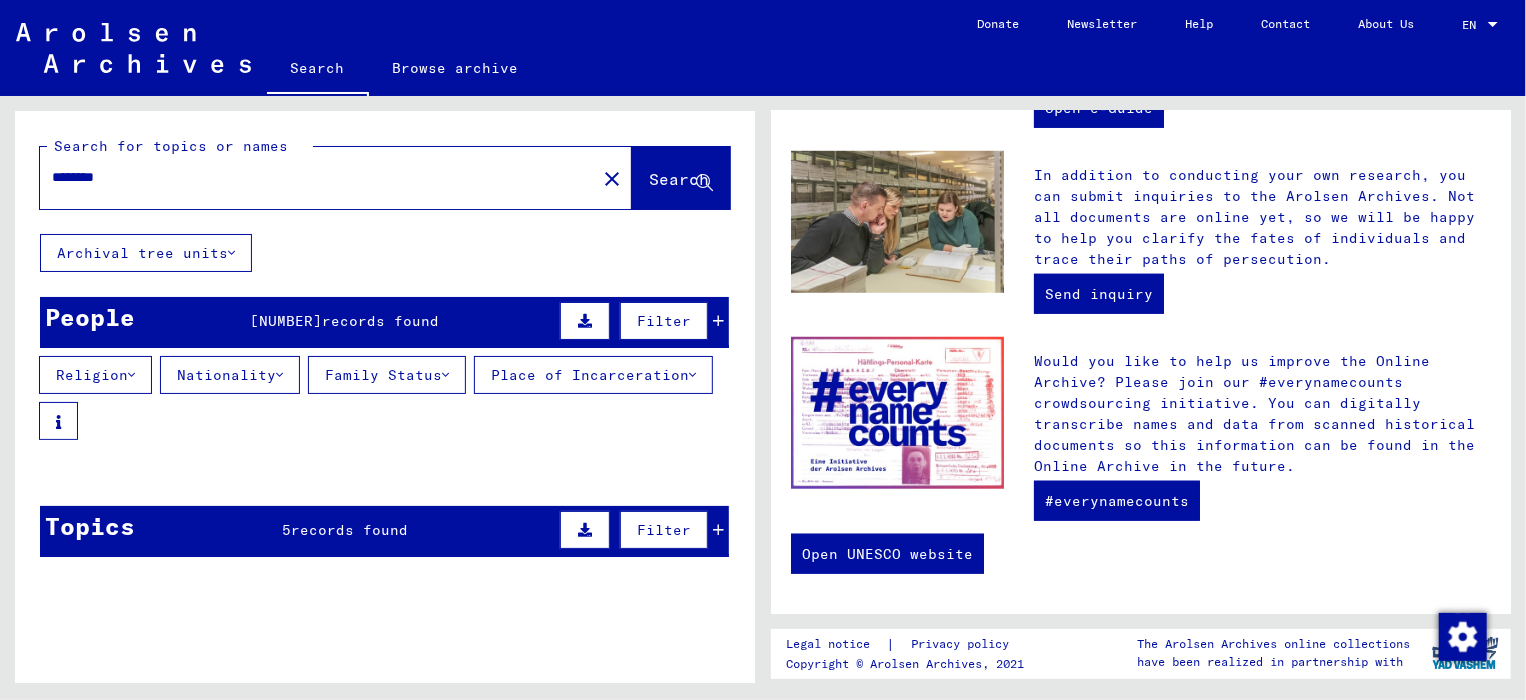 click on "Nationality" at bounding box center (230, 375) 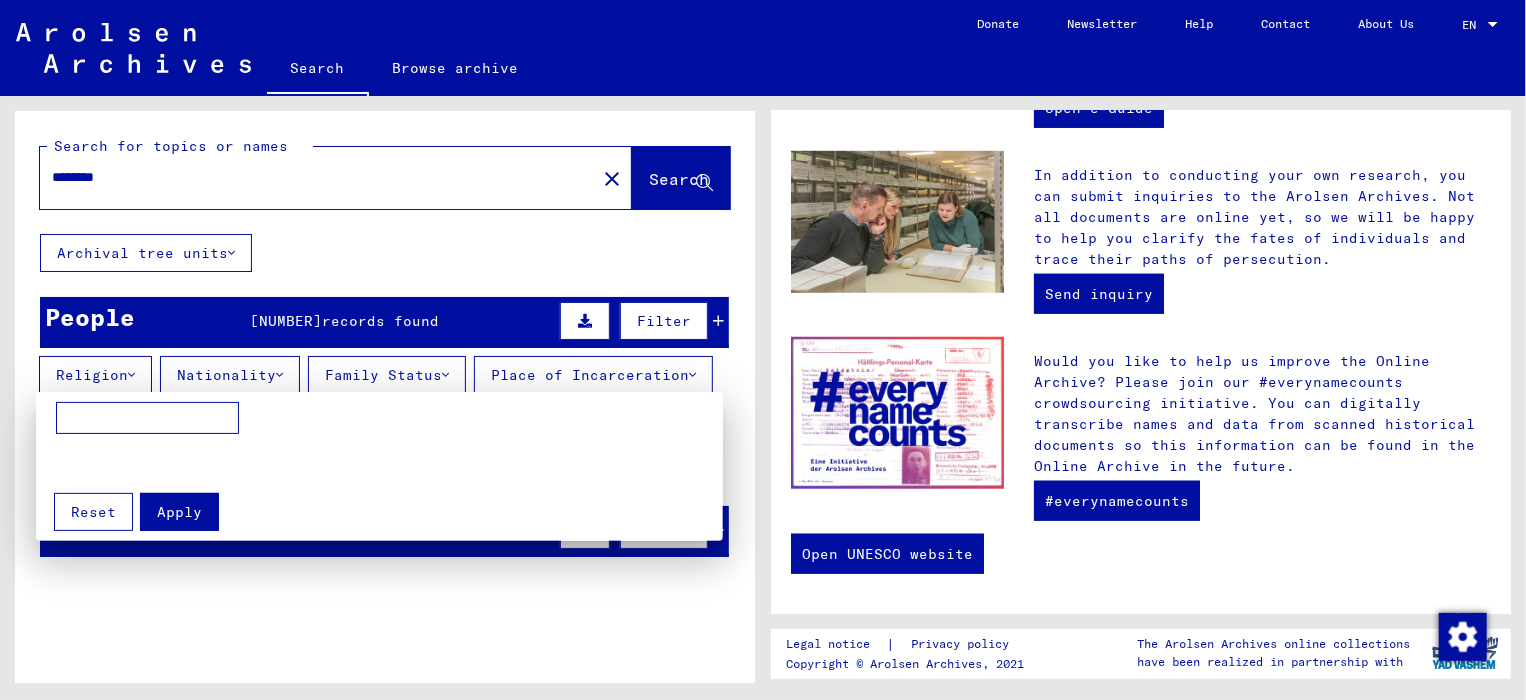 click at bounding box center [763, 350] 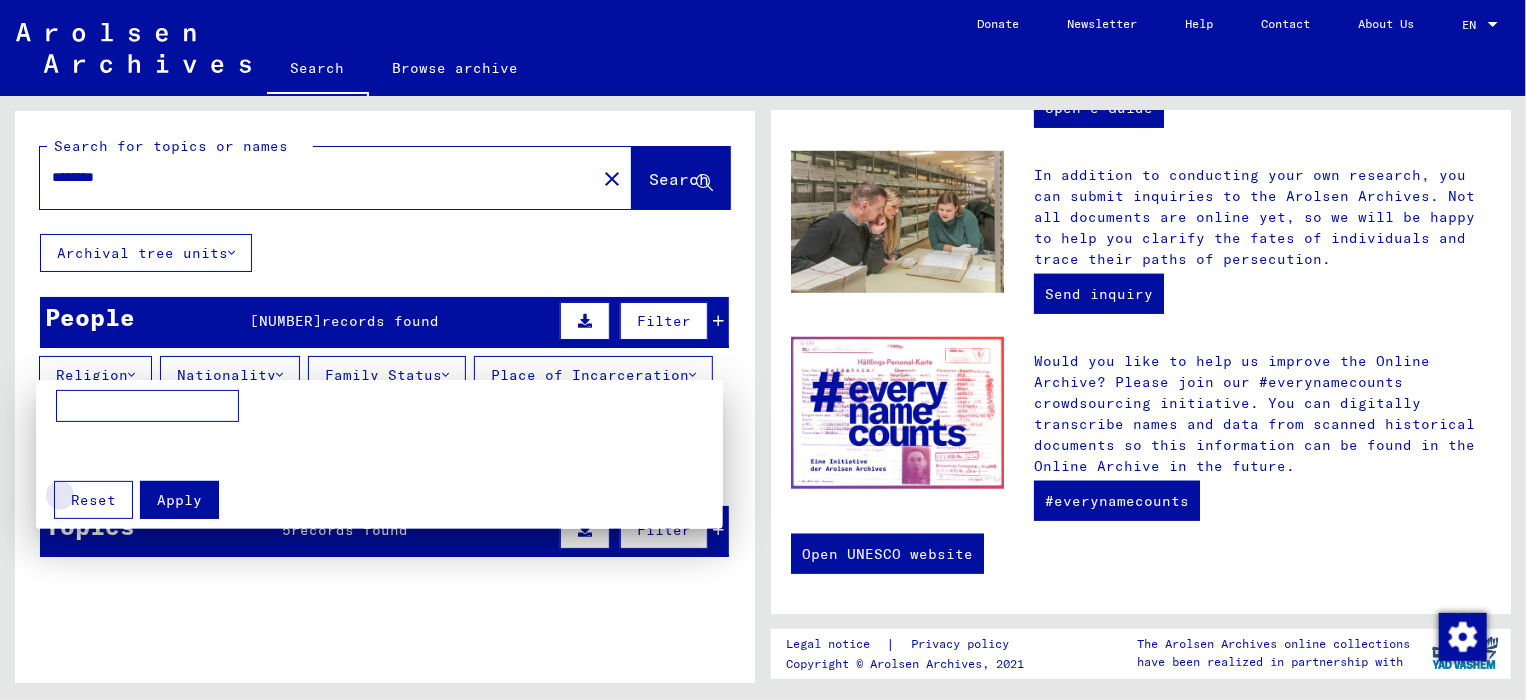 click on "Reset" at bounding box center [93, 500] 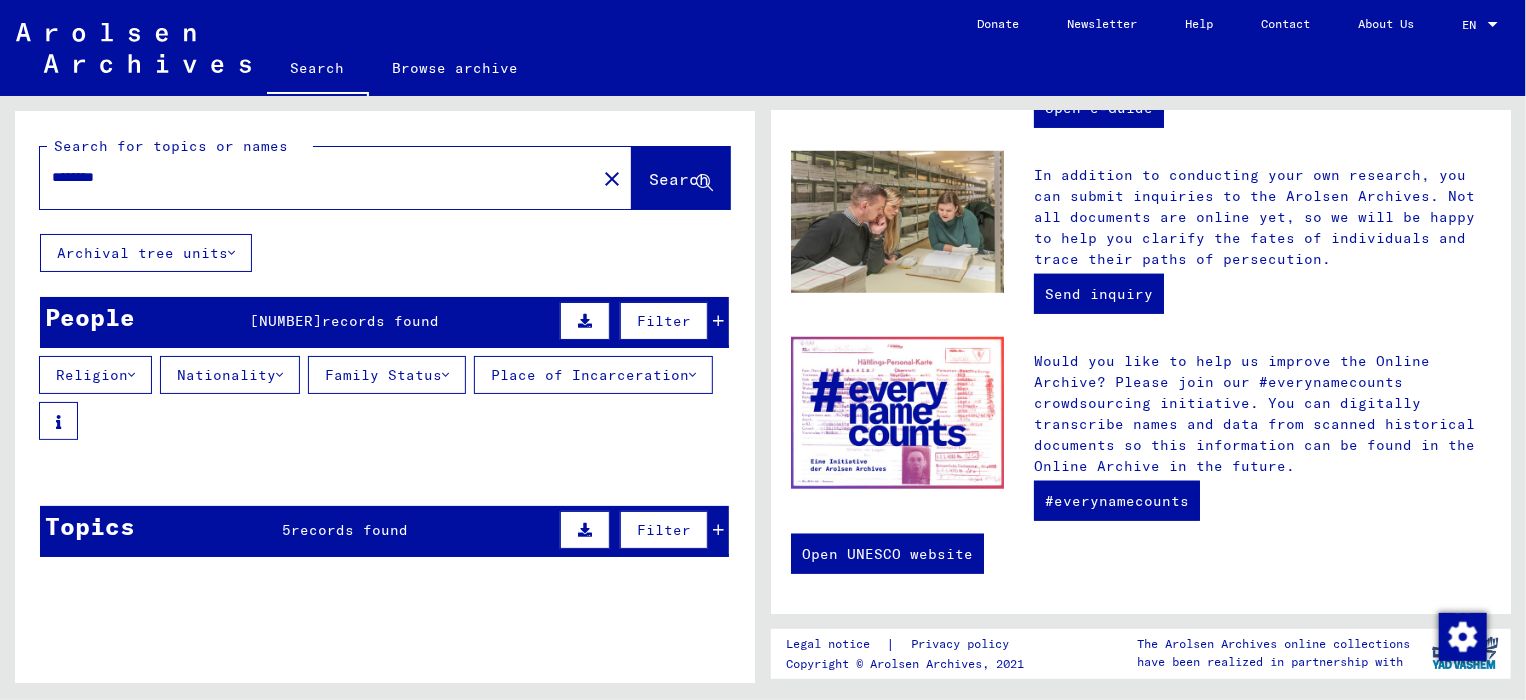 click on "********" at bounding box center (312, 177) 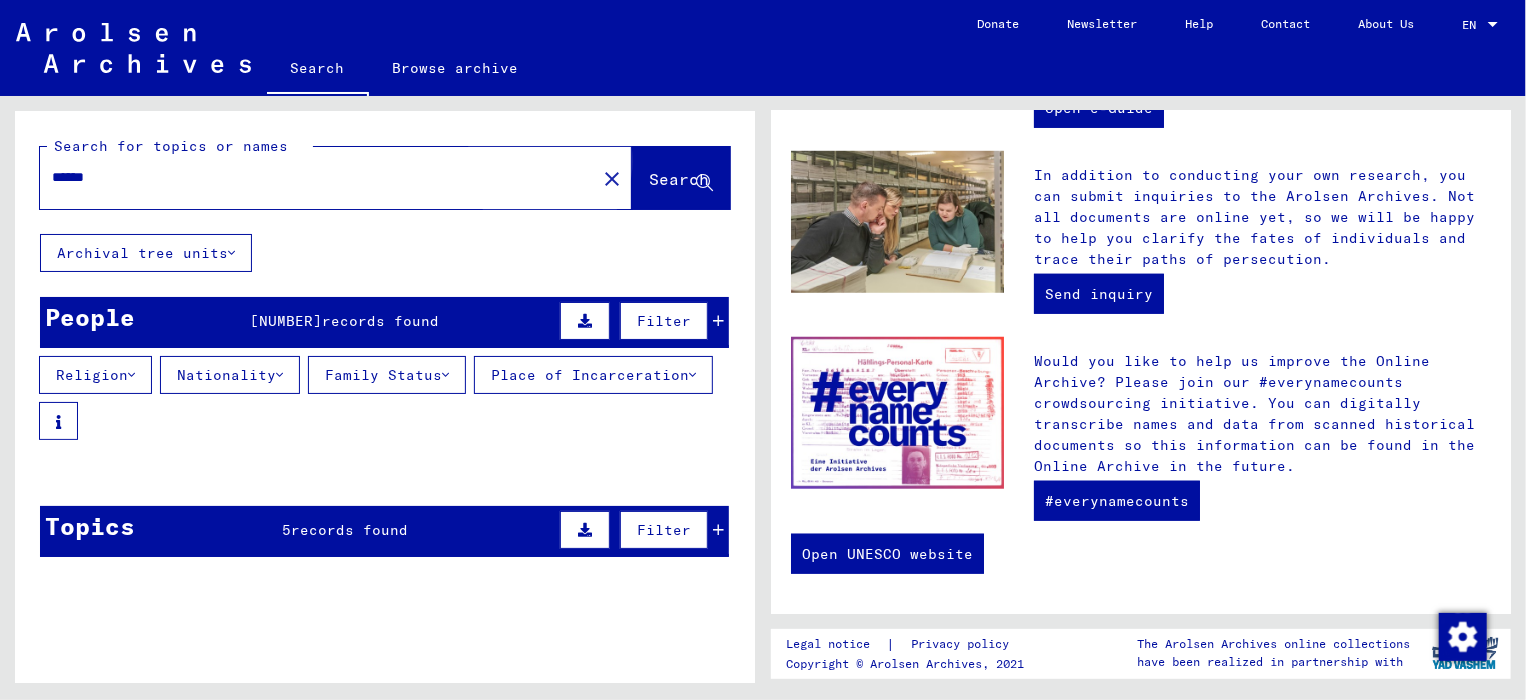 click on "Search" 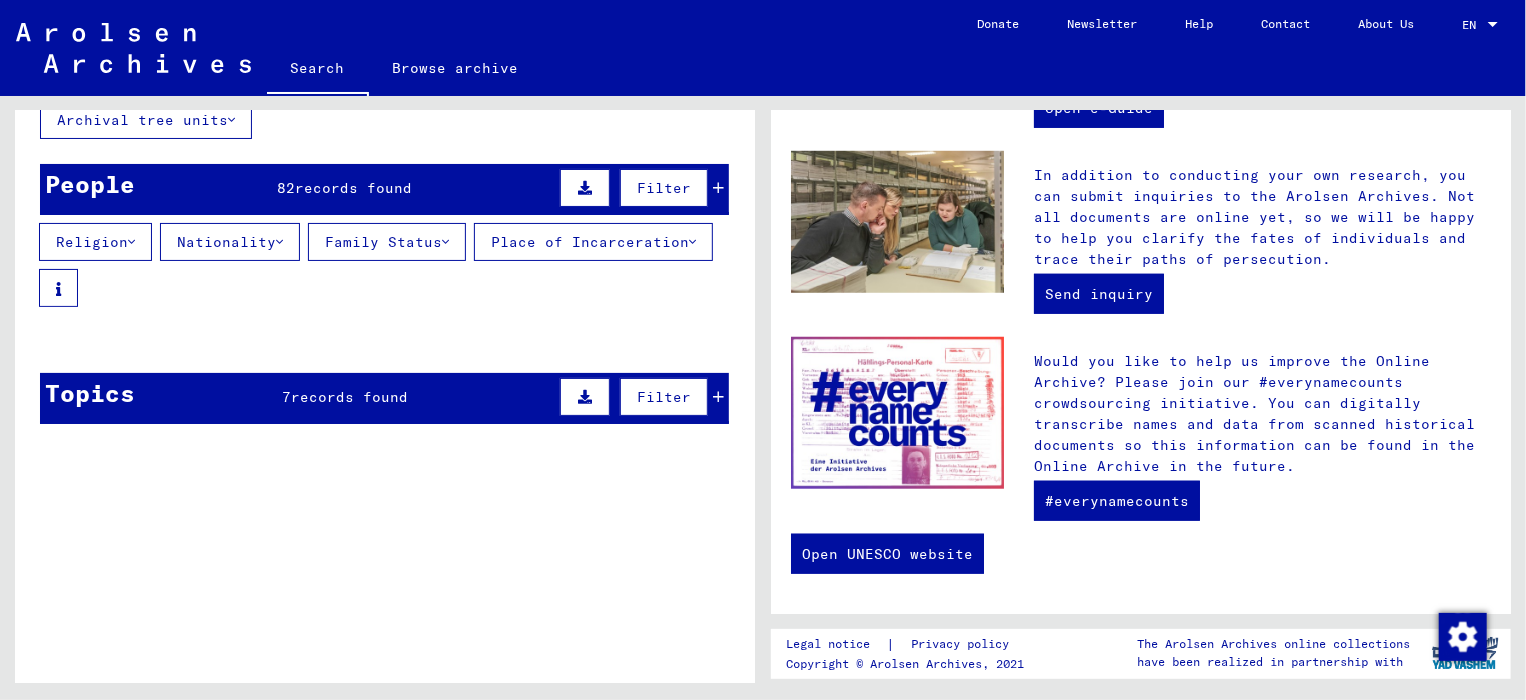 scroll, scrollTop: 200, scrollLeft: 0, axis: vertical 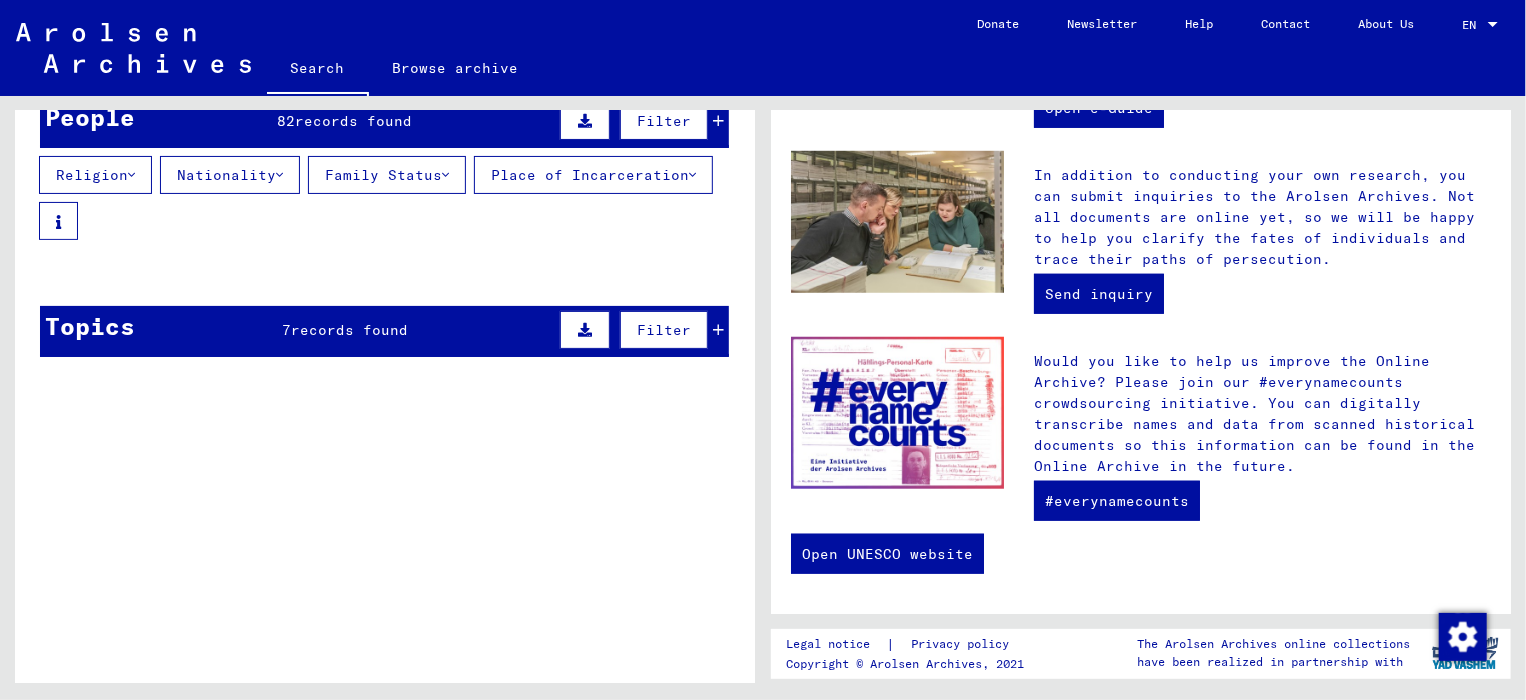 click at bounding box center (585, 330) 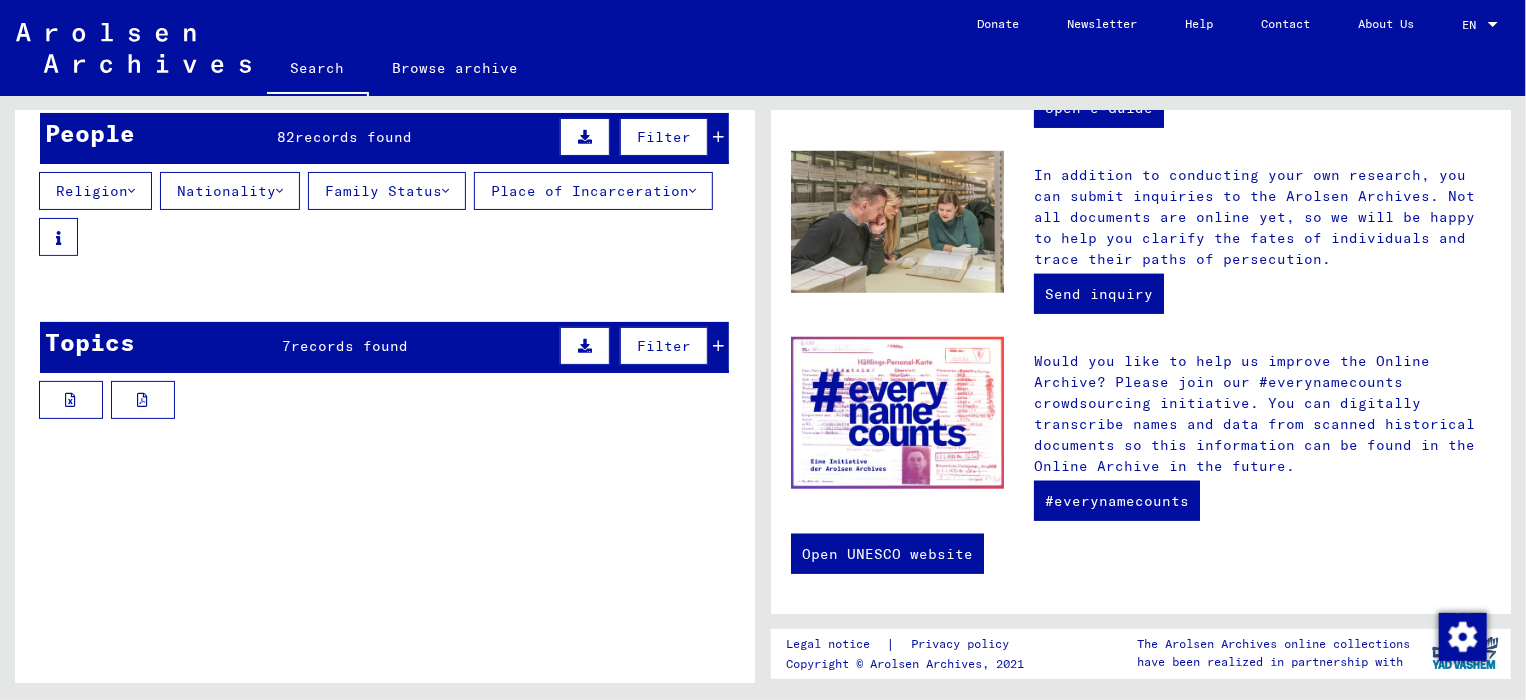 scroll, scrollTop: 169, scrollLeft: 0, axis: vertical 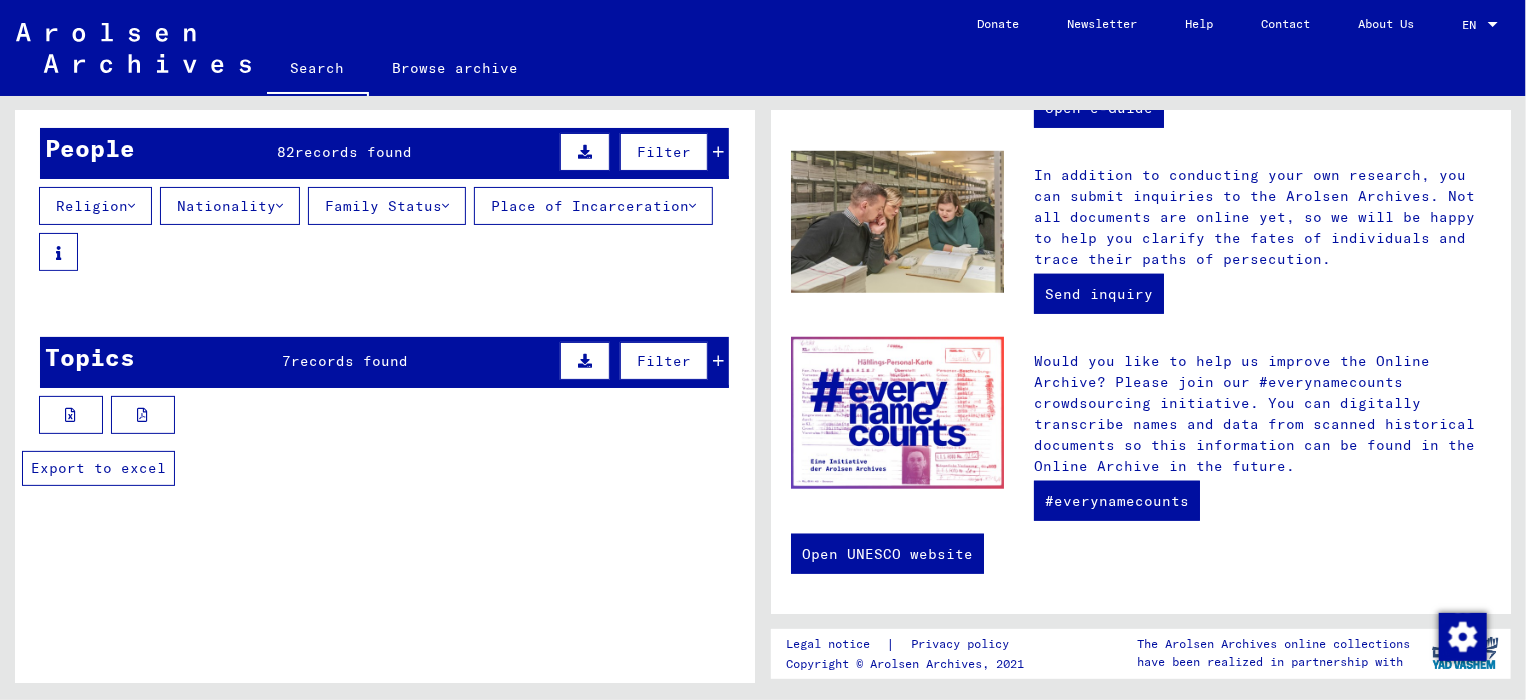 click at bounding box center [71, 415] 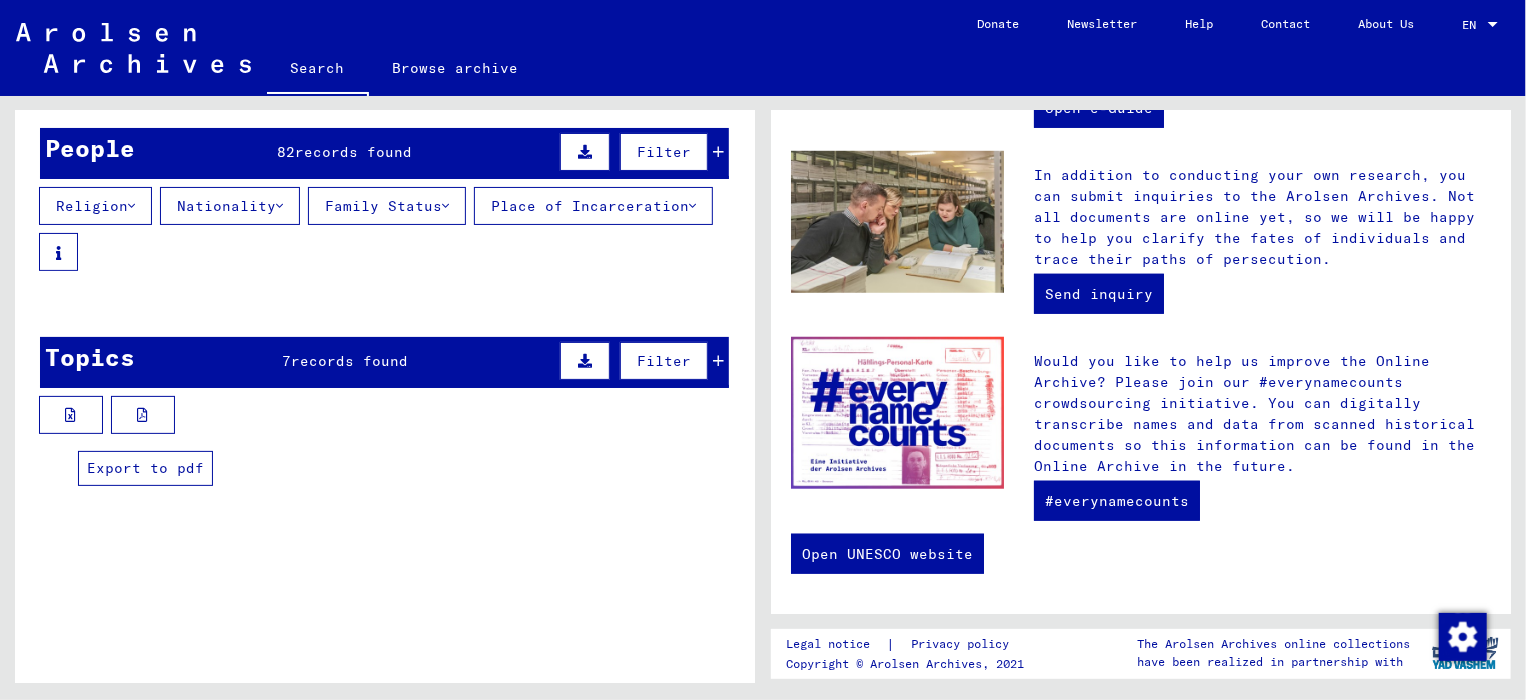 click at bounding box center [143, 415] 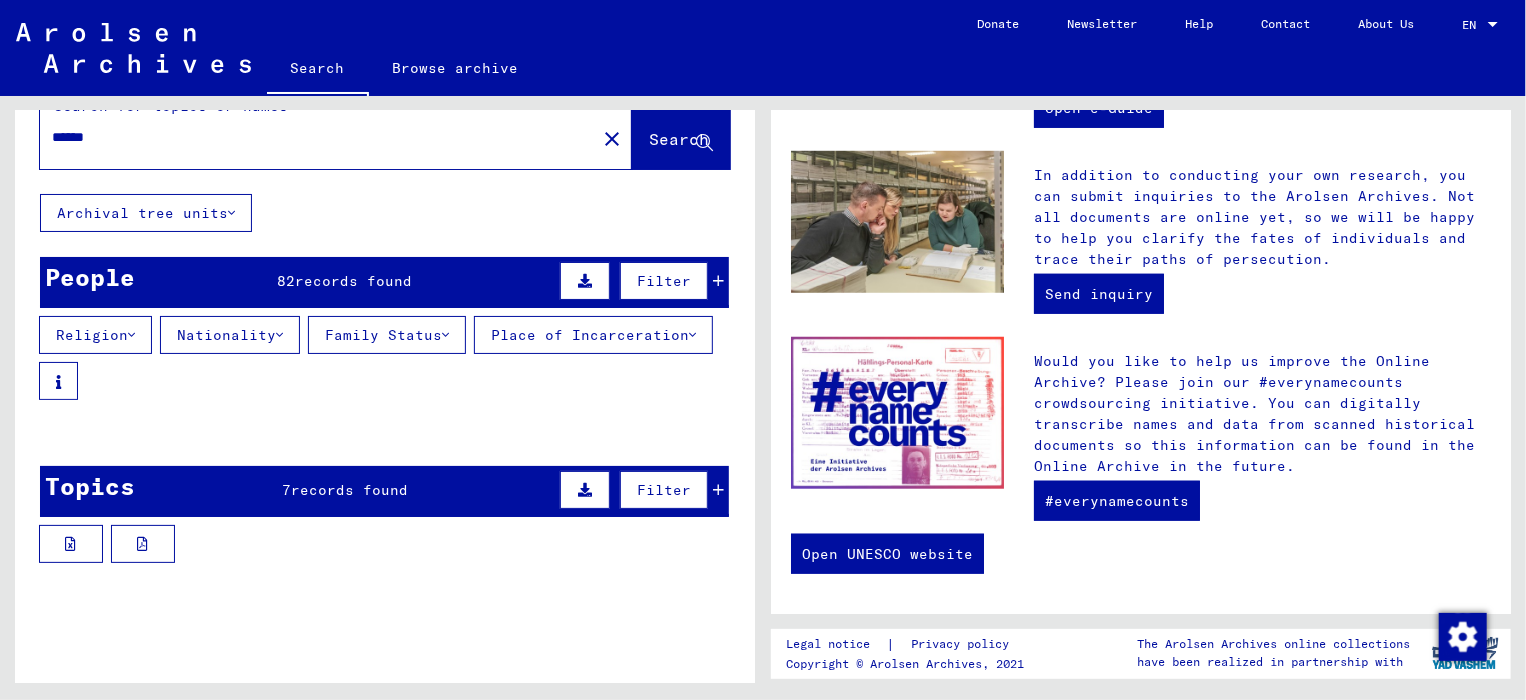 scroll, scrollTop: 0, scrollLeft: 0, axis: both 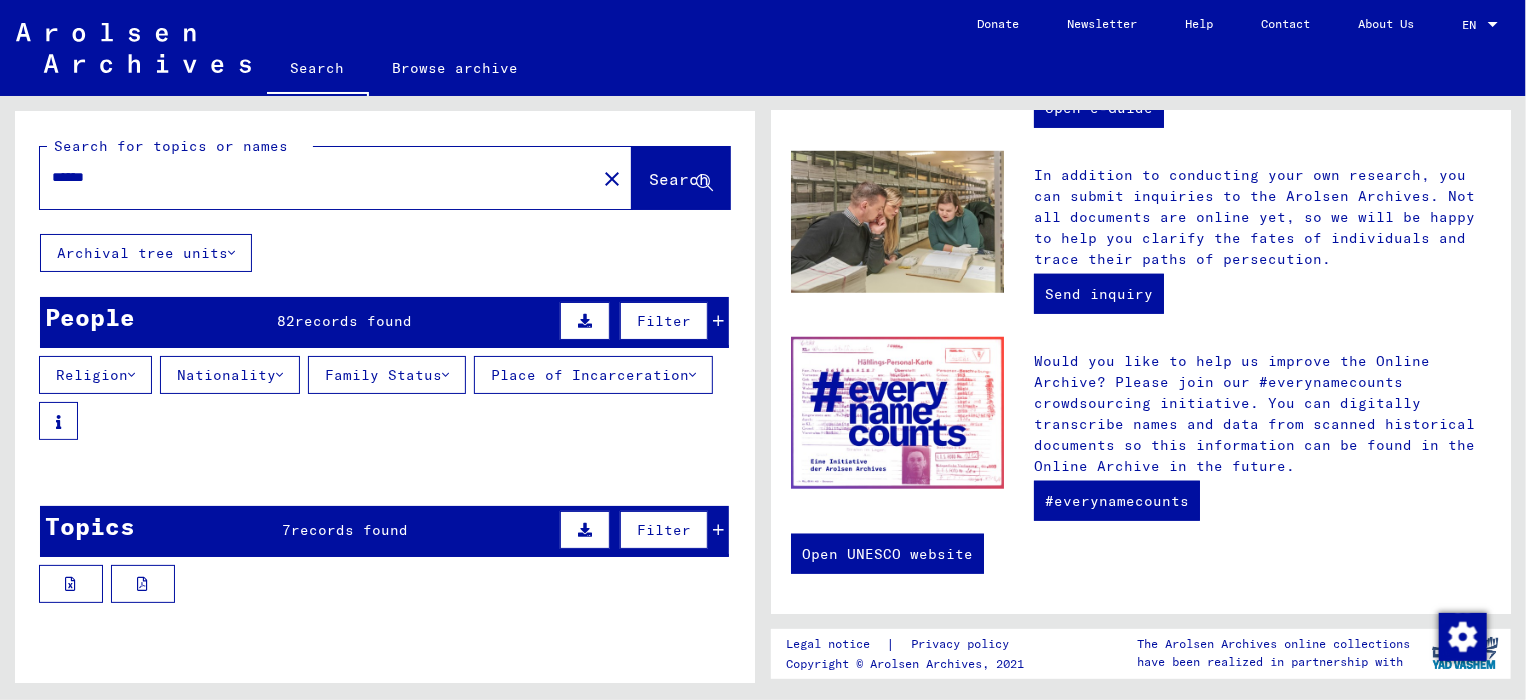 click at bounding box center [279, 375] 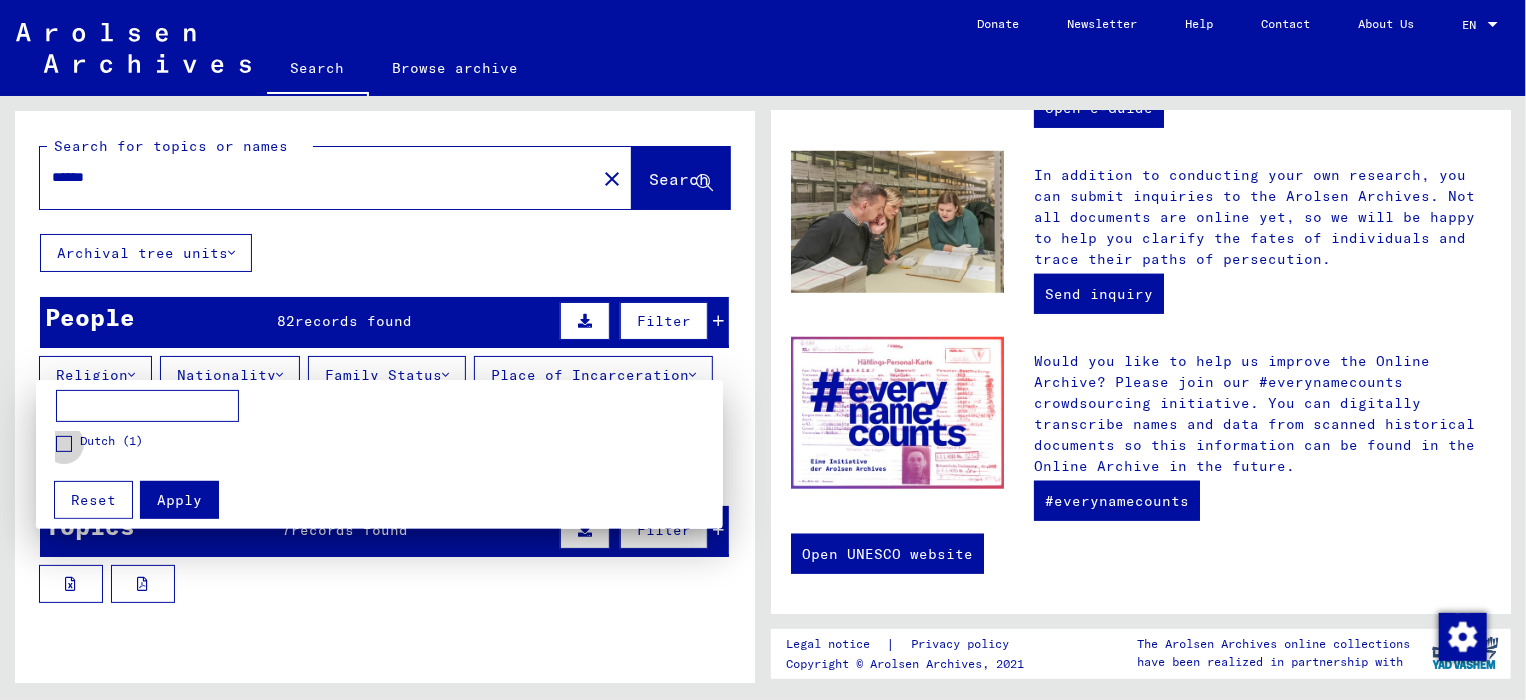 click at bounding box center (64, 444) 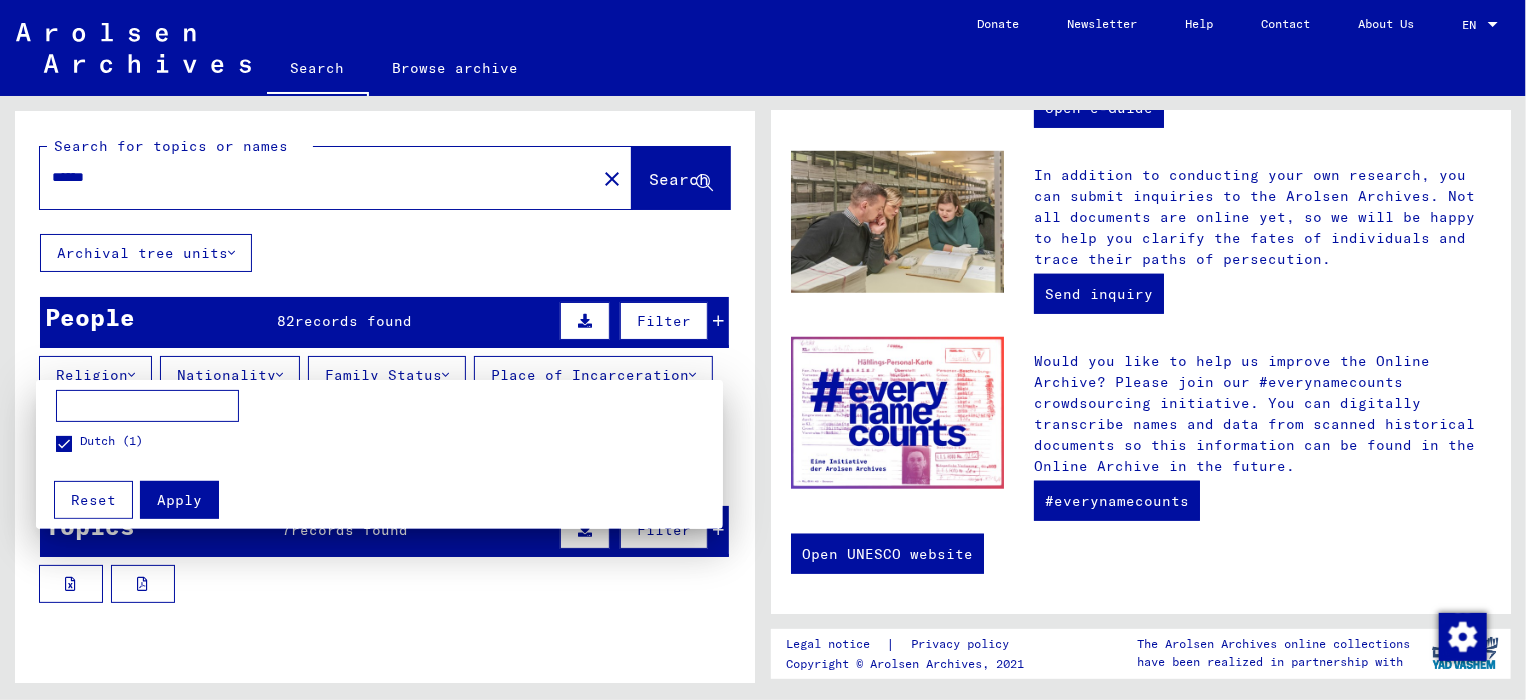 click at bounding box center [763, 350] 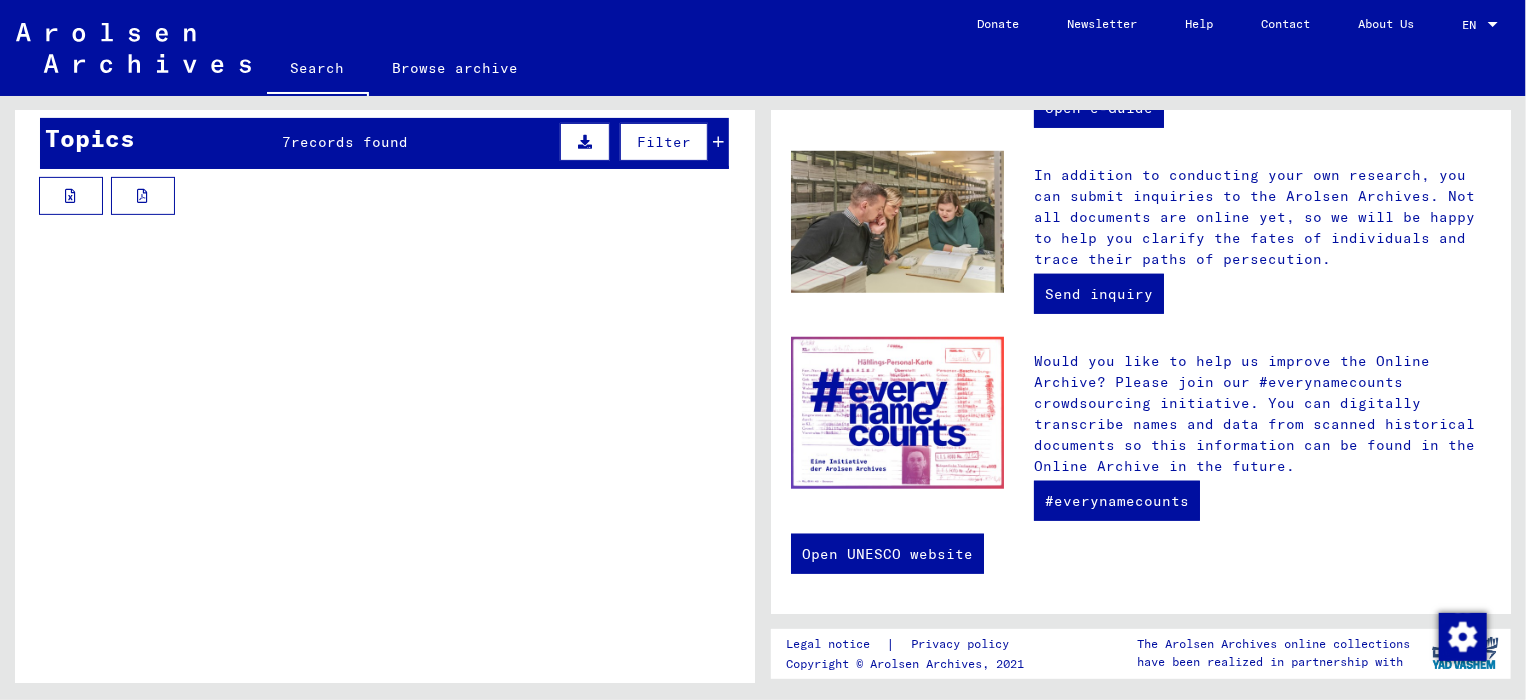 scroll, scrollTop: 400, scrollLeft: 0, axis: vertical 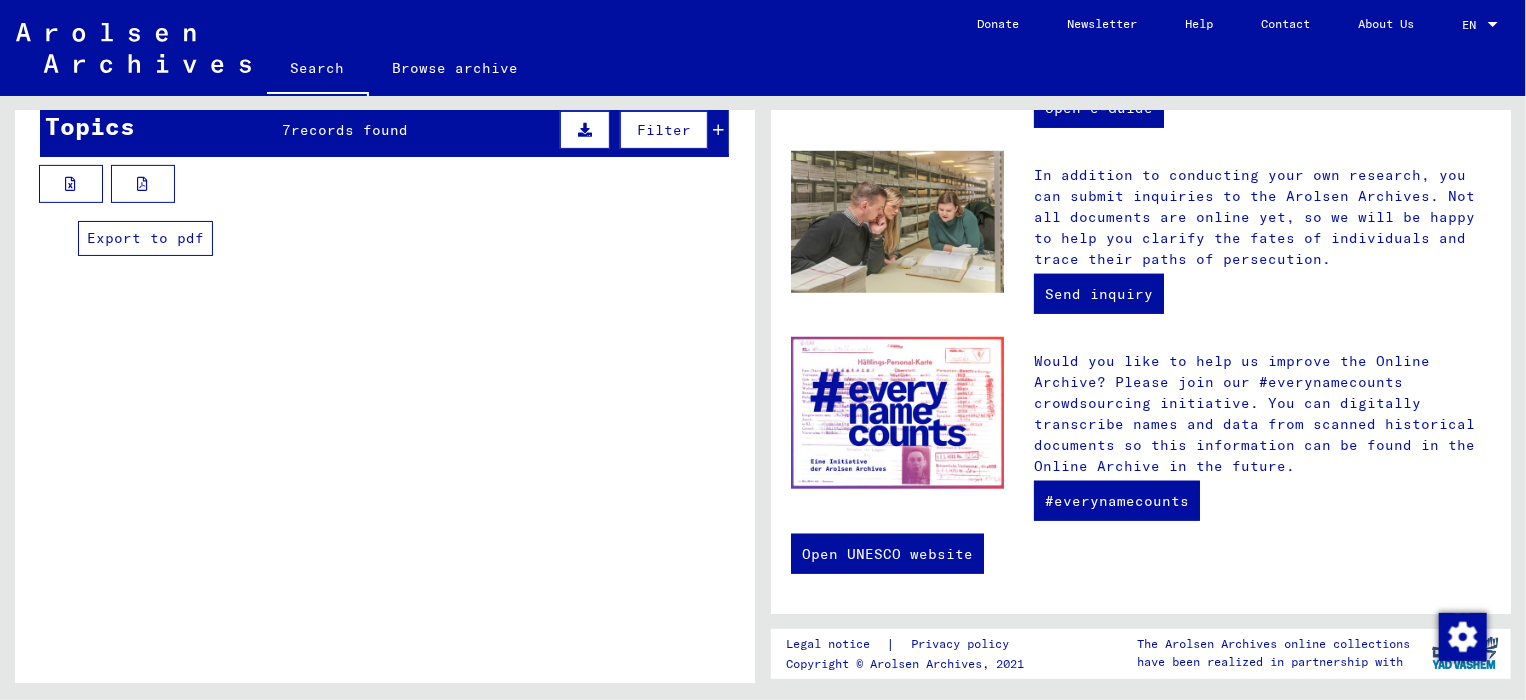 click at bounding box center (143, 184) 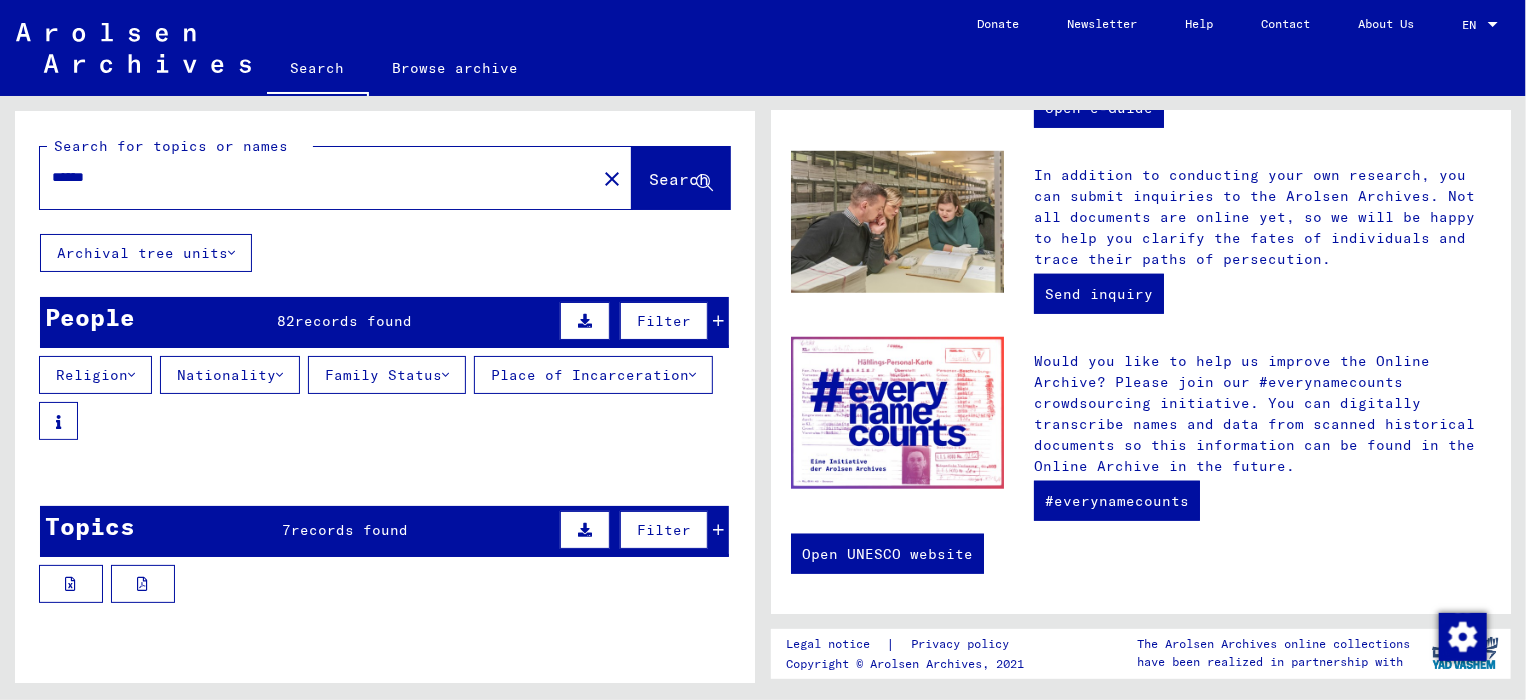 scroll, scrollTop: 0, scrollLeft: 0, axis: both 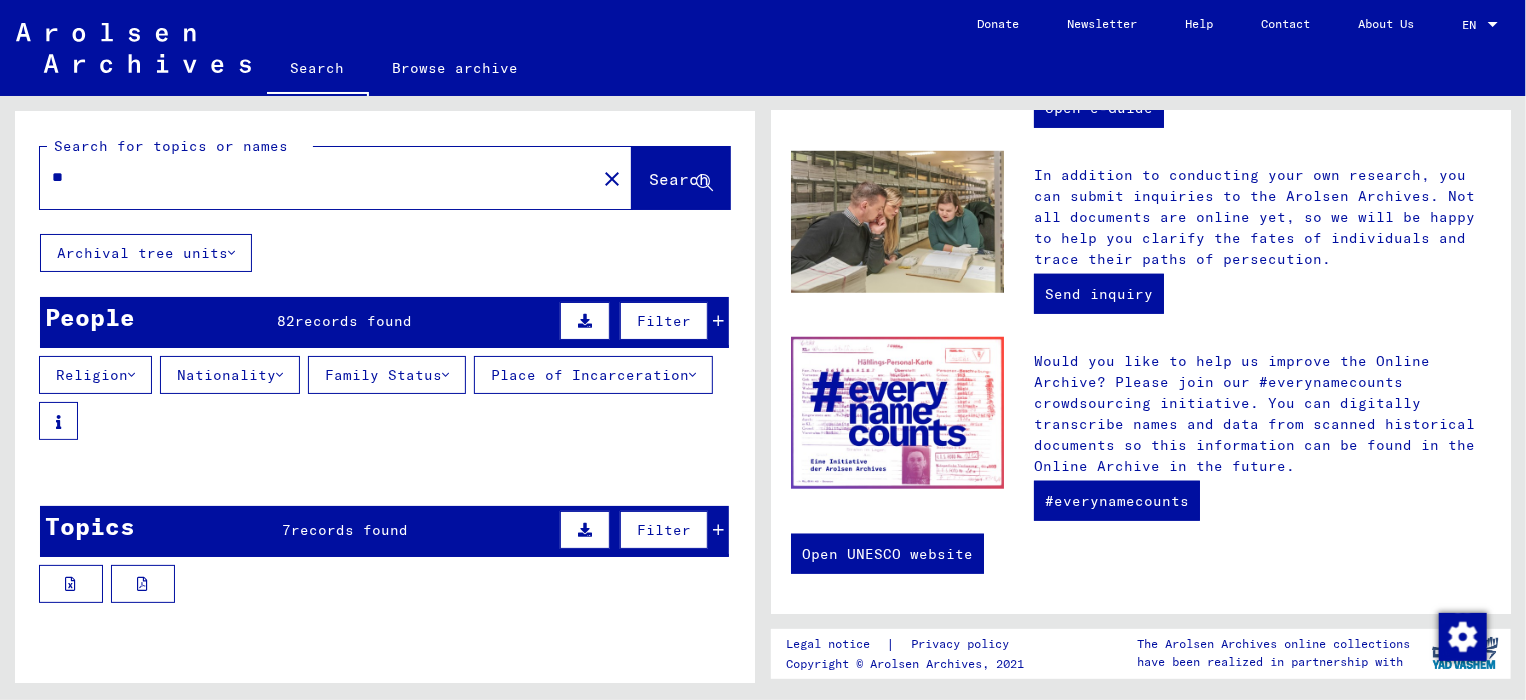 type on "*" 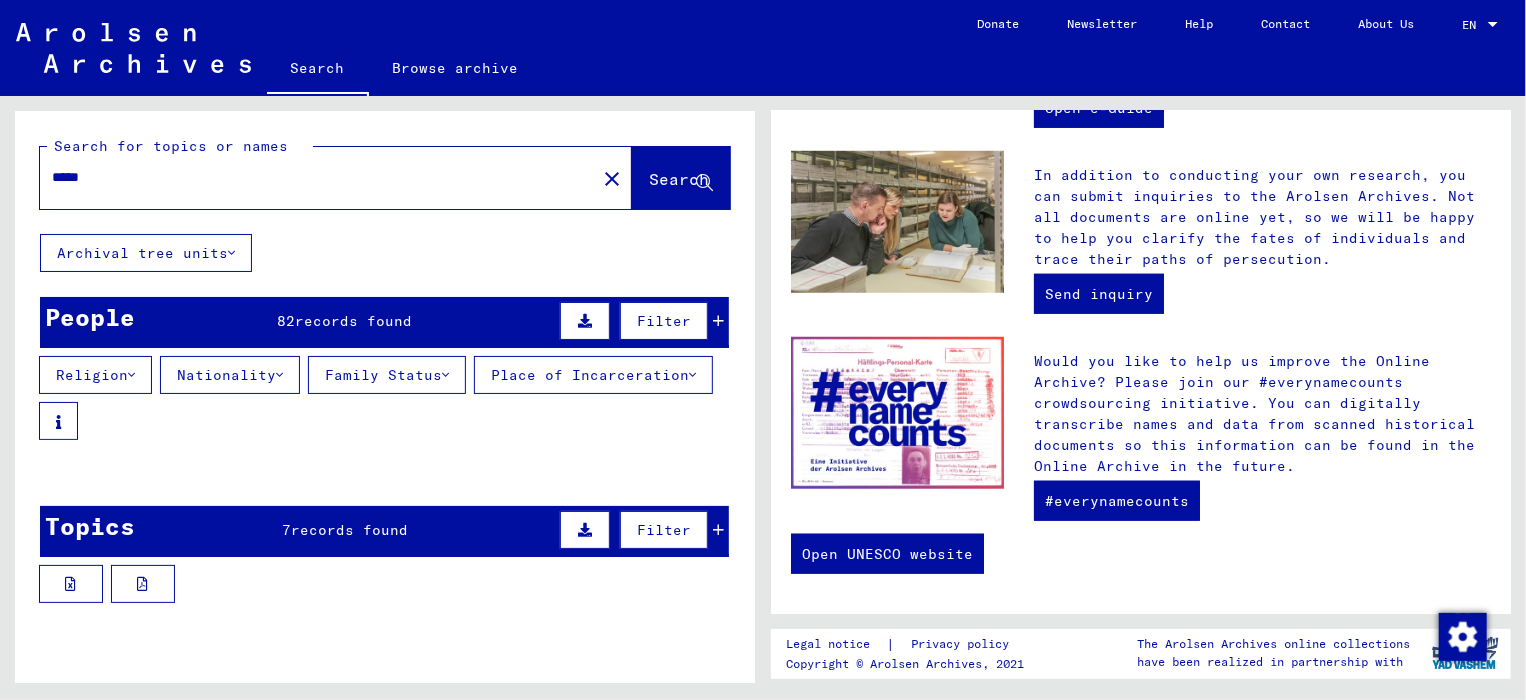 type on "*****" 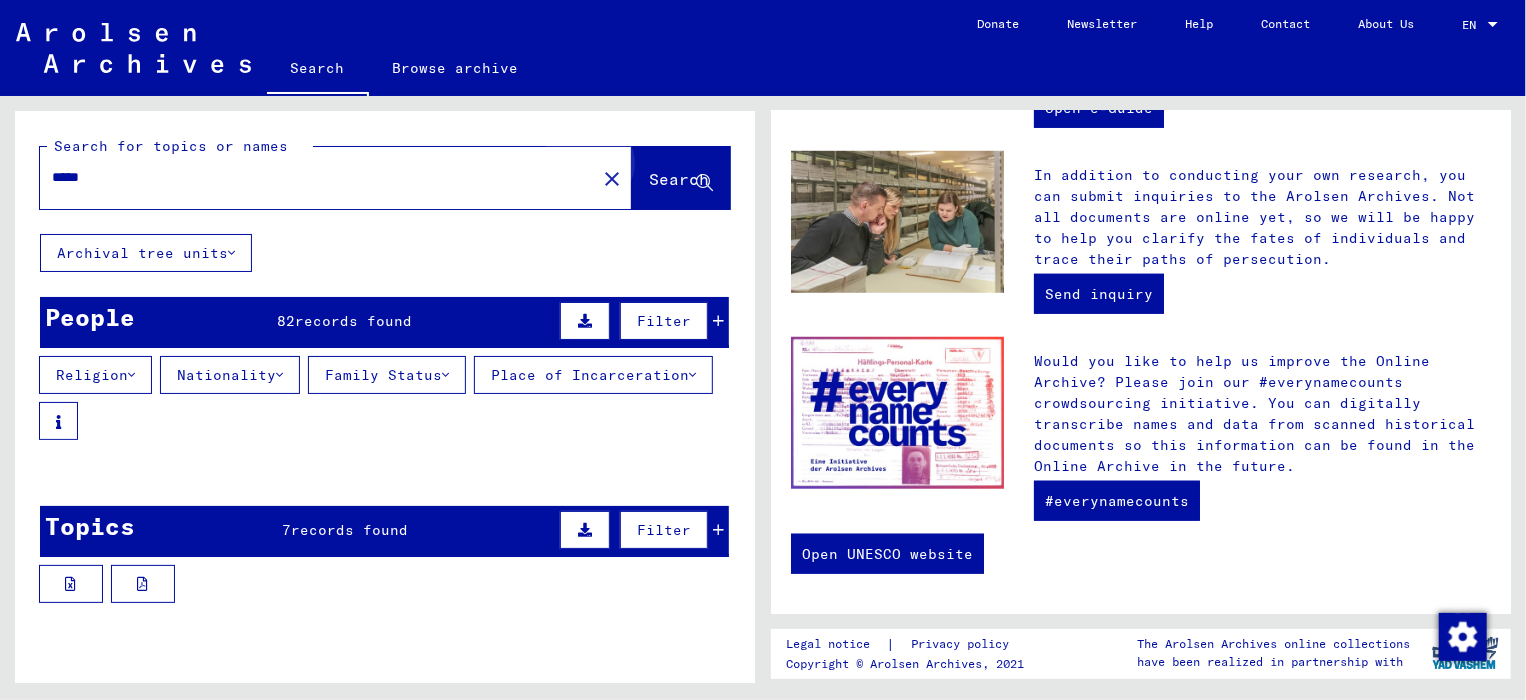 click on "Search" 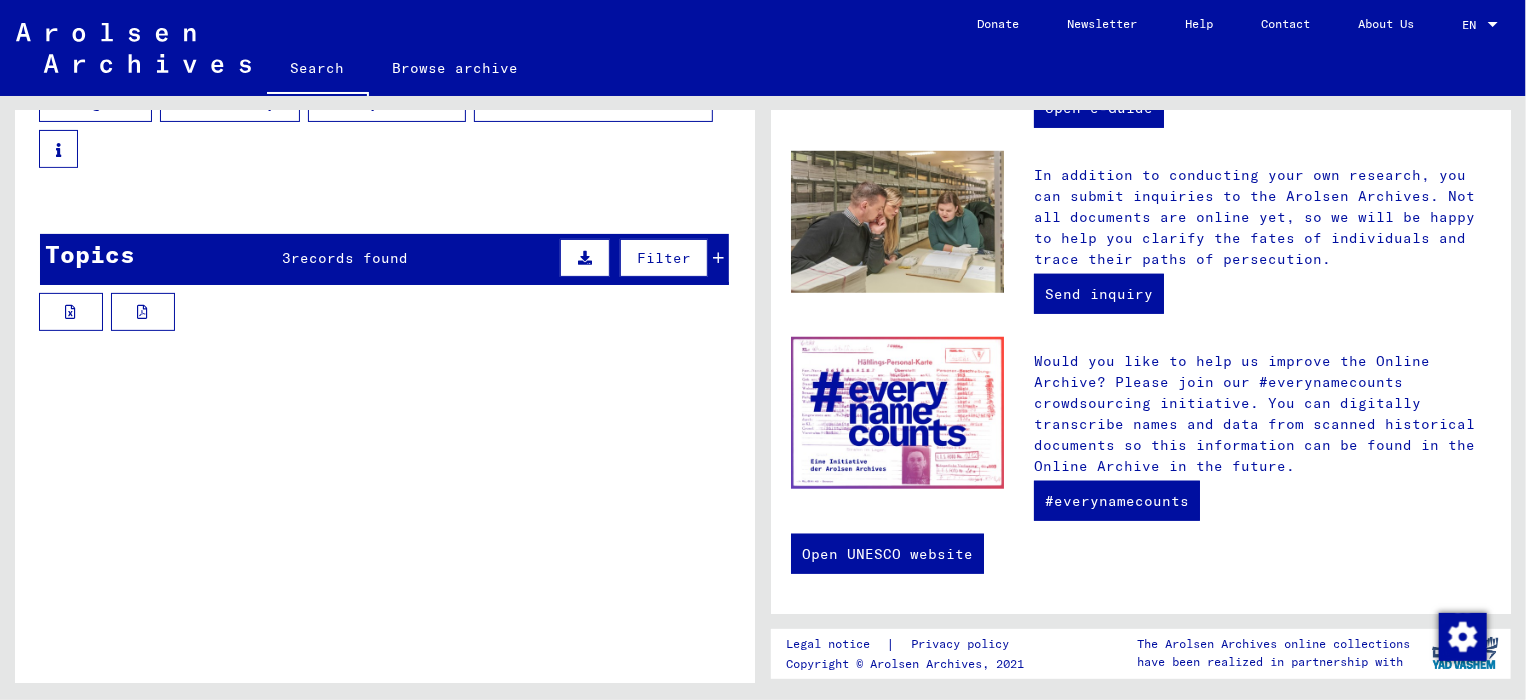 scroll, scrollTop: 286, scrollLeft: 0, axis: vertical 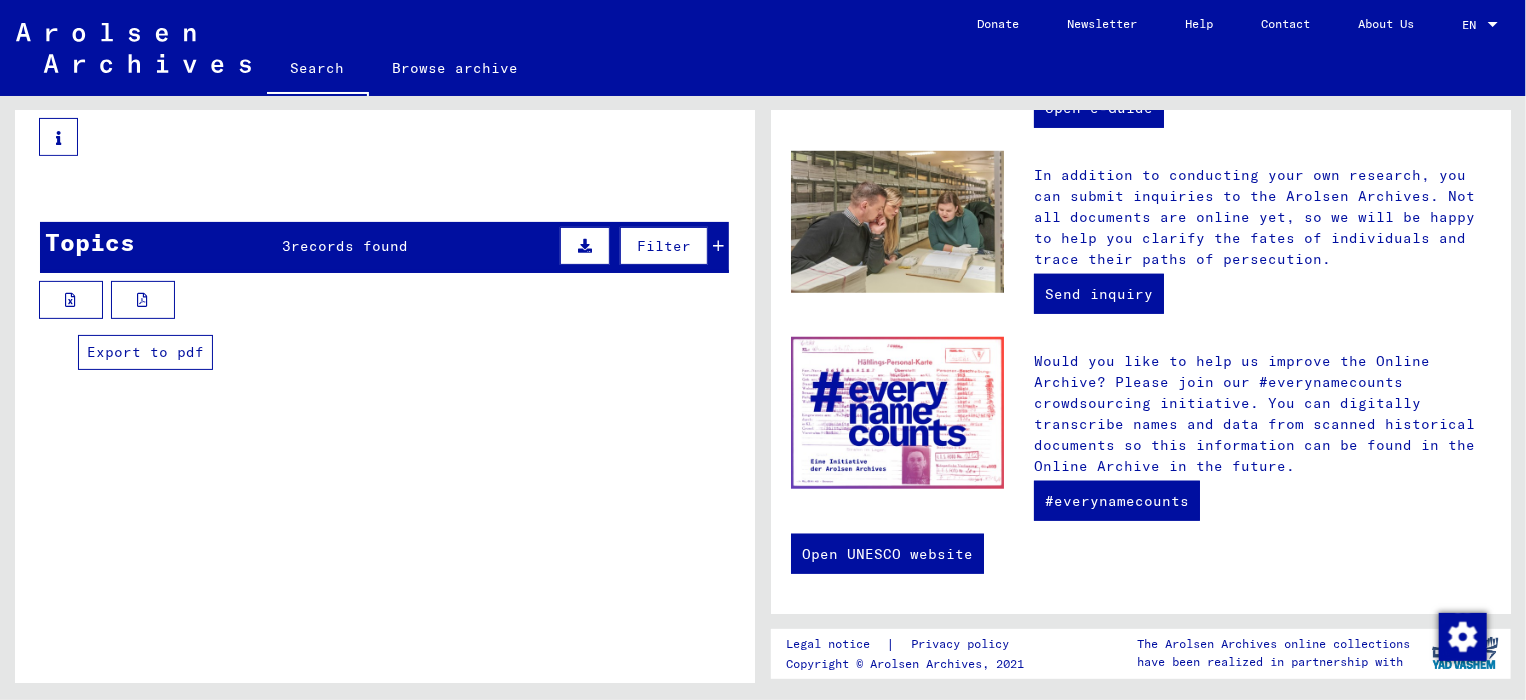 click at bounding box center [143, 300] 